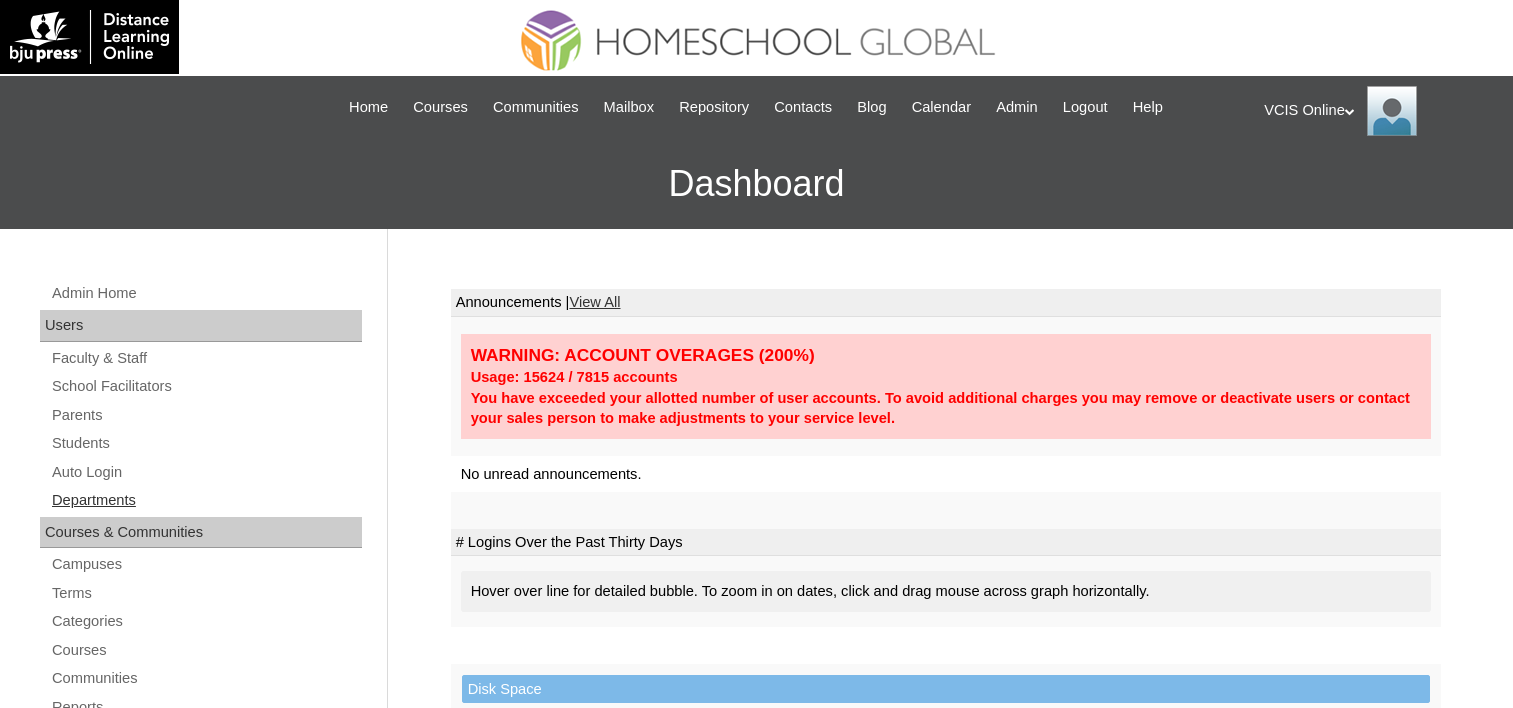 scroll, scrollTop: 0, scrollLeft: 0, axis: both 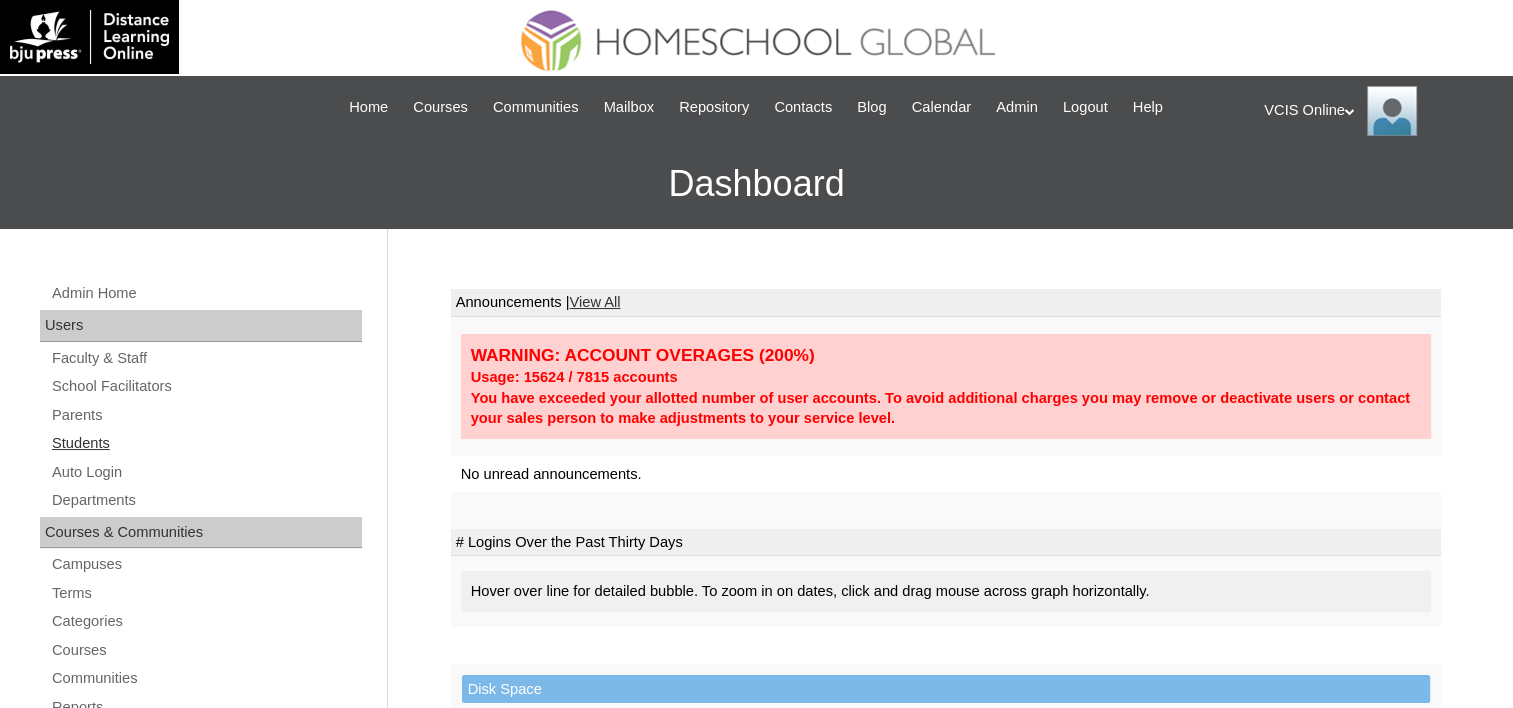 click on "Students" at bounding box center (206, 443) 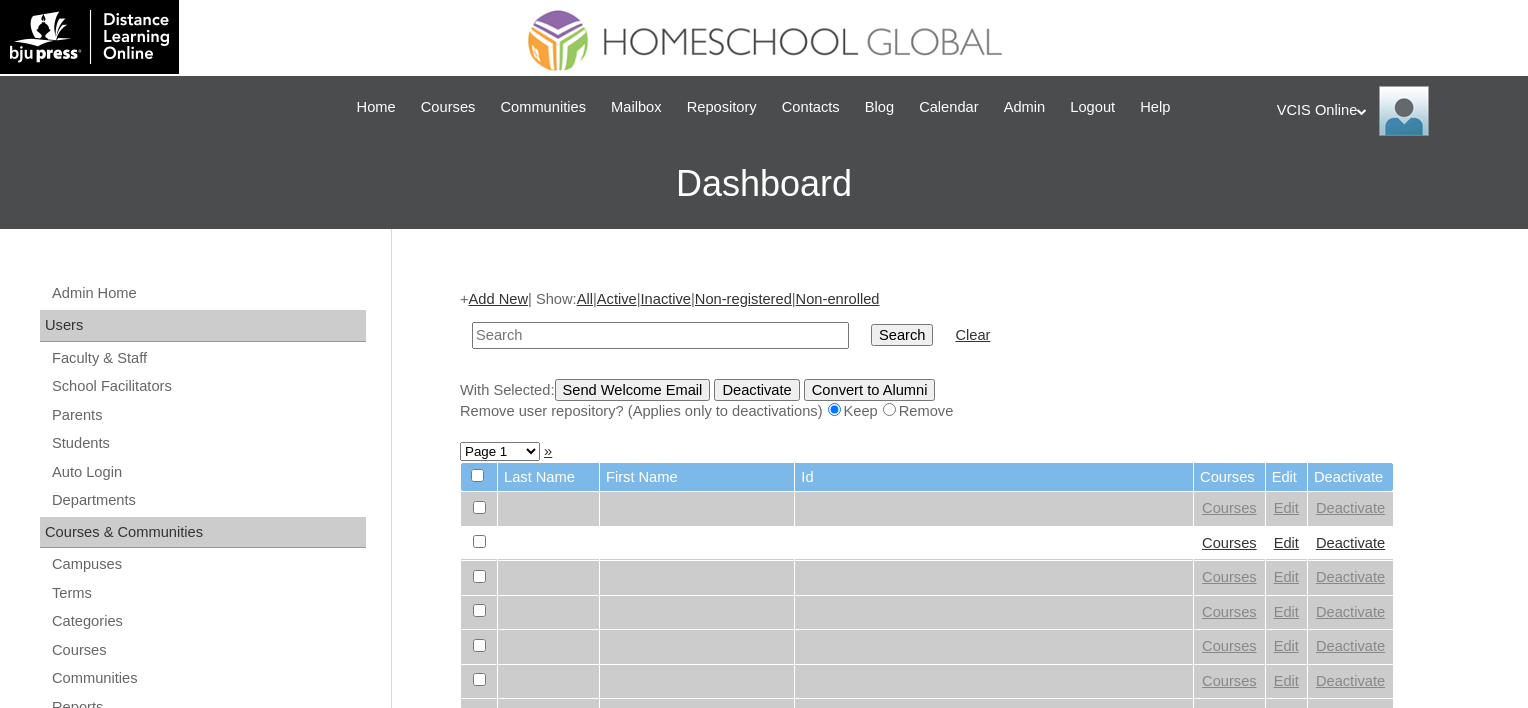click on "Parents" at bounding box center [208, 415] 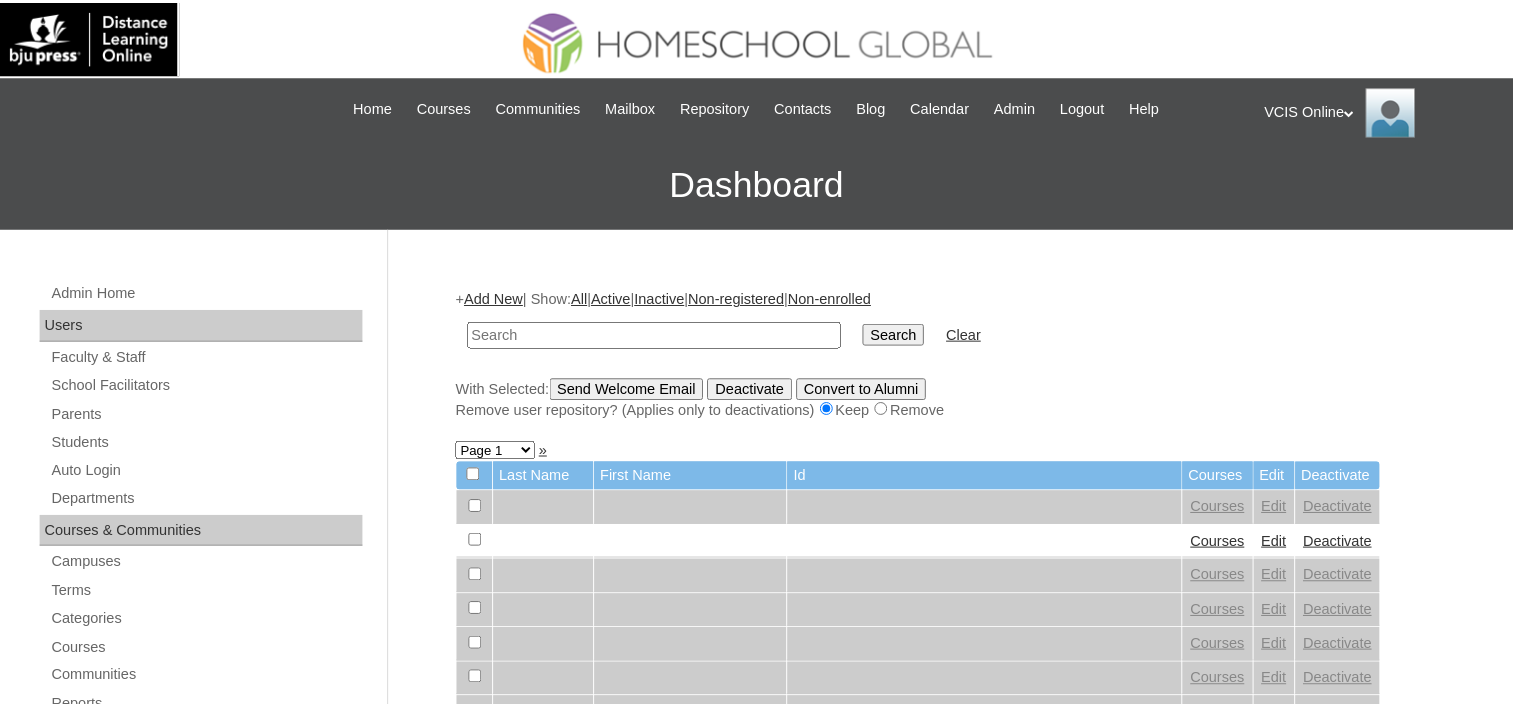 scroll, scrollTop: 0, scrollLeft: 0, axis: both 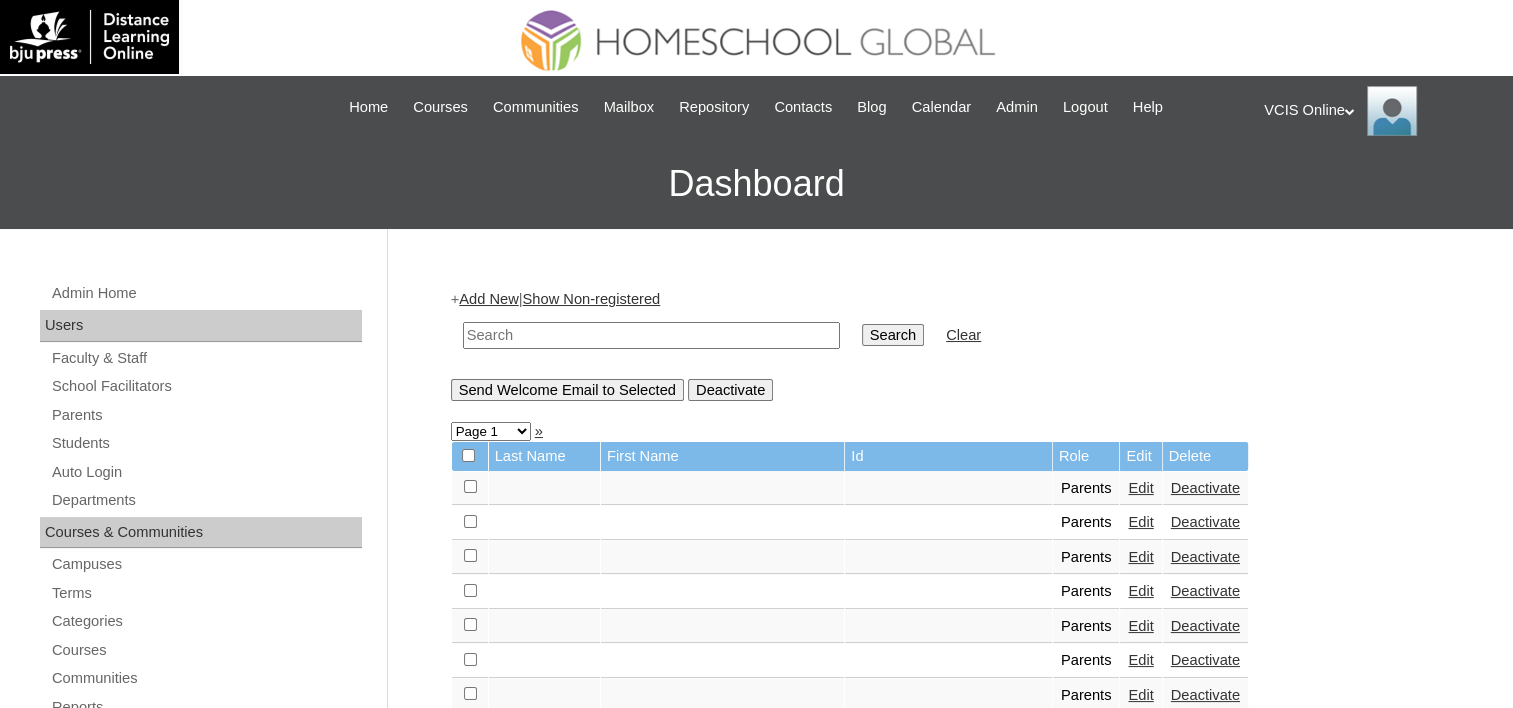 click on "Add New" at bounding box center [488, 299] 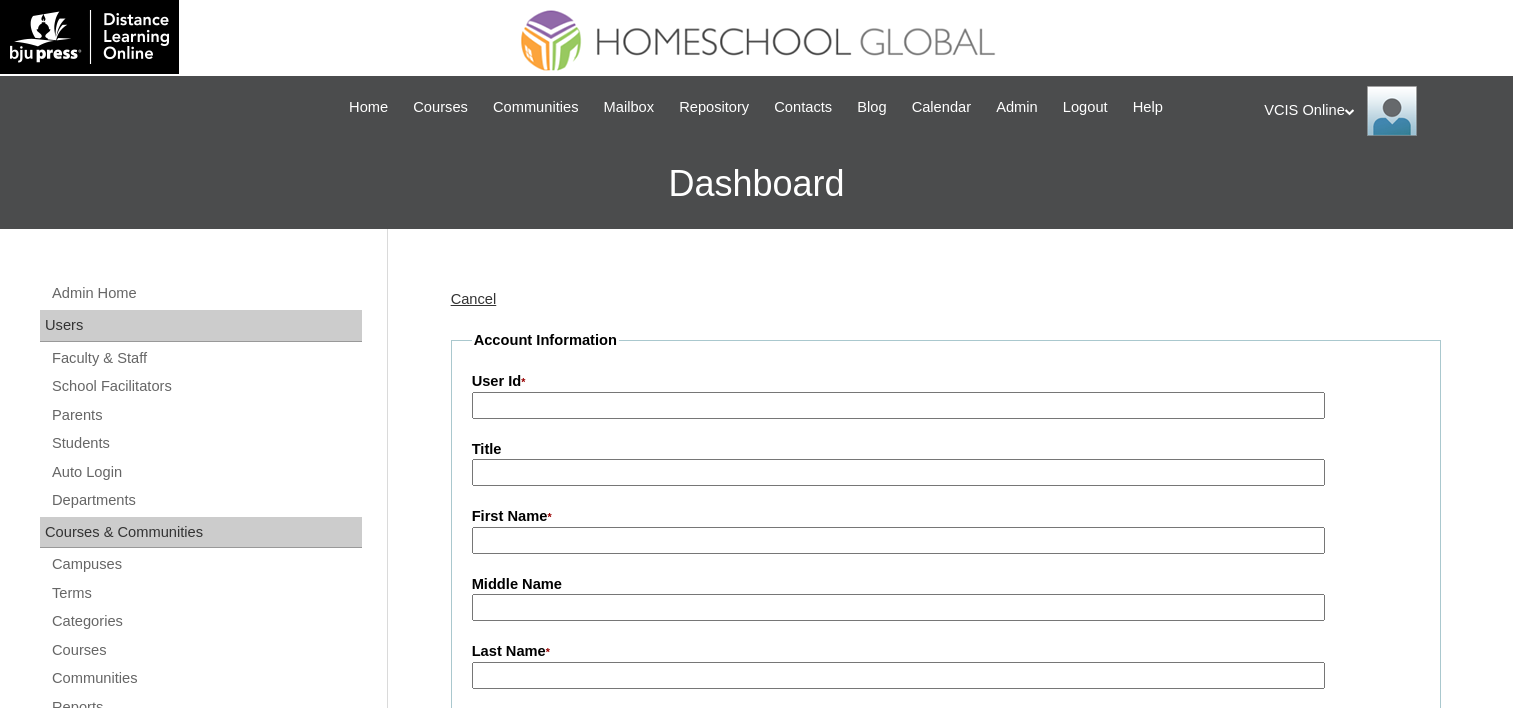 scroll, scrollTop: 0, scrollLeft: 0, axis: both 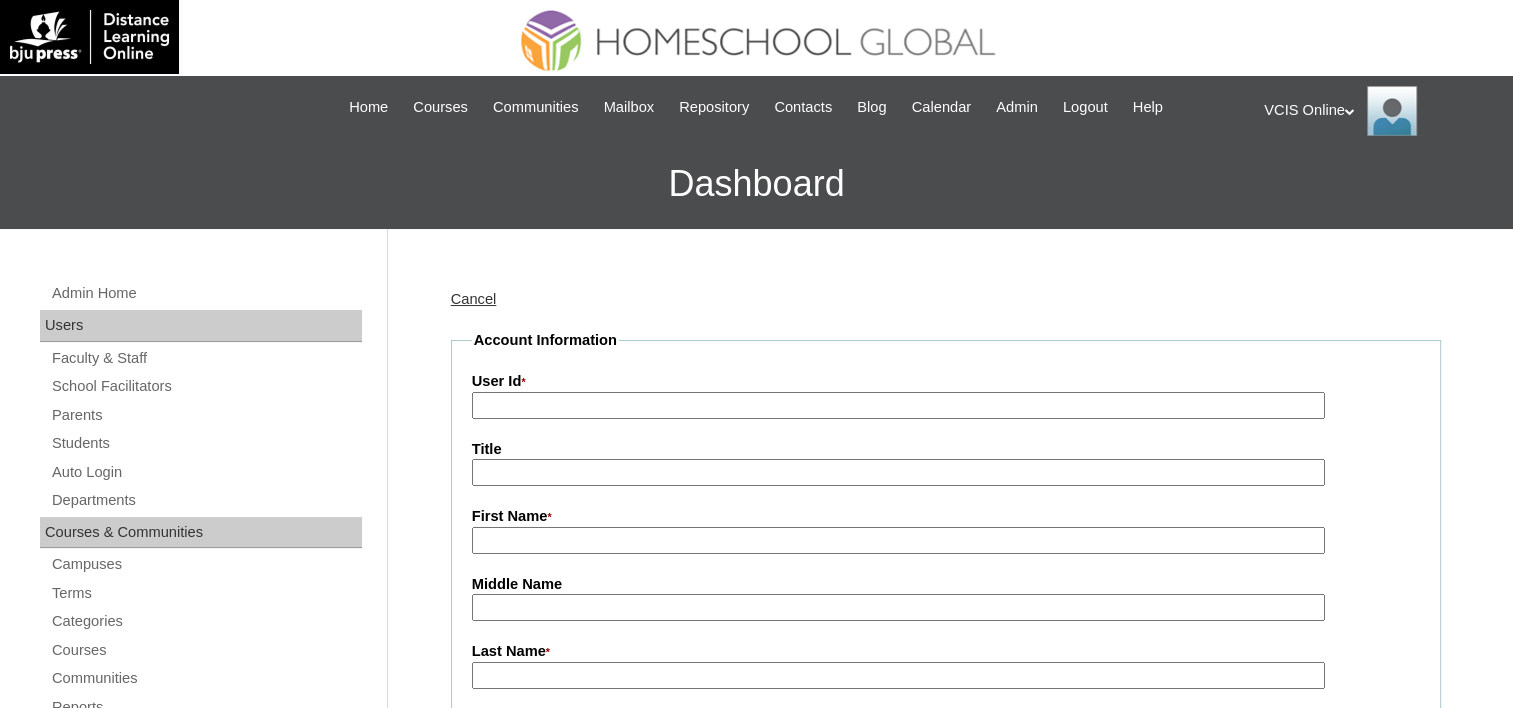 click on "User Id  *" at bounding box center (898, 405) 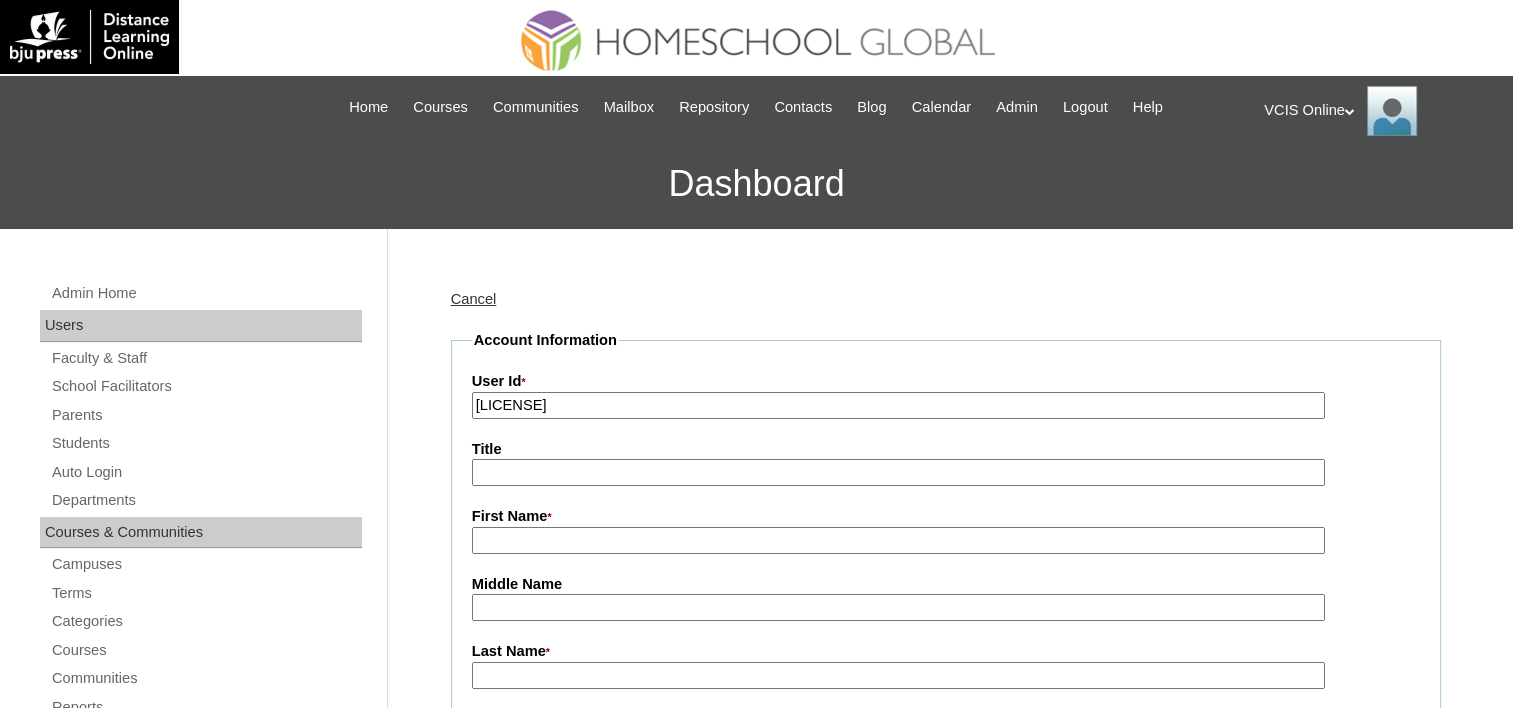 type on "VCIS013-5A-PA2025" 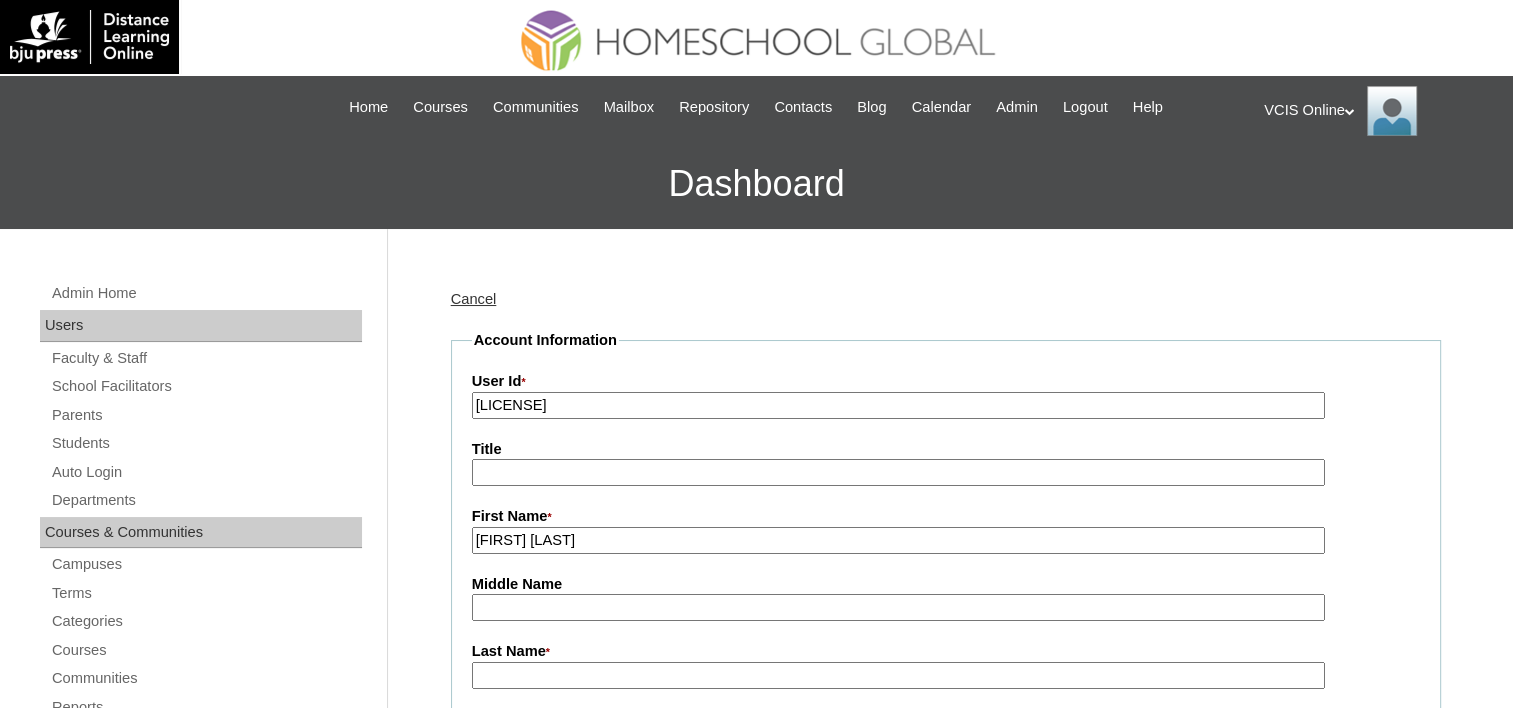 drag, startPoint x: 620, startPoint y: 536, endPoint x: 544, endPoint y: 540, distance: 76.105194 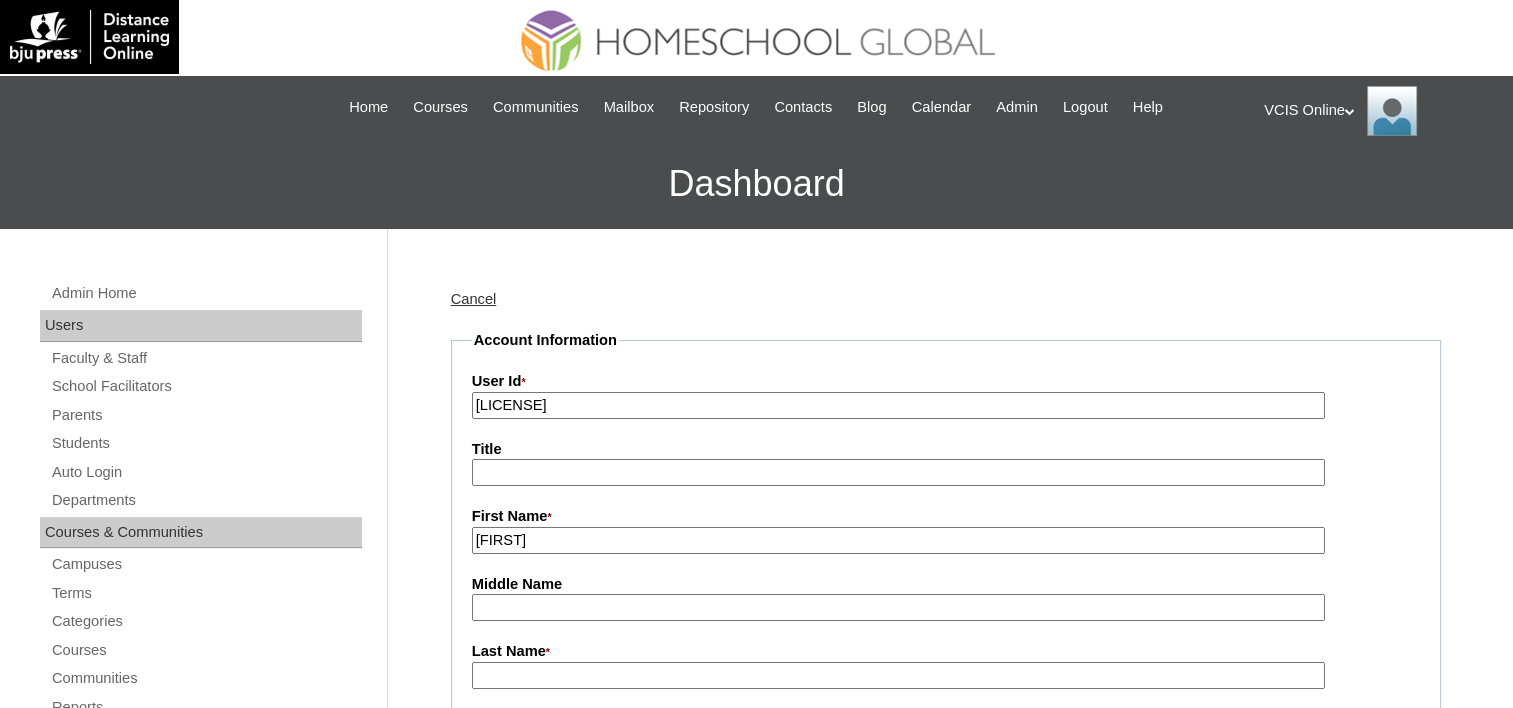 type on "Madeleine" 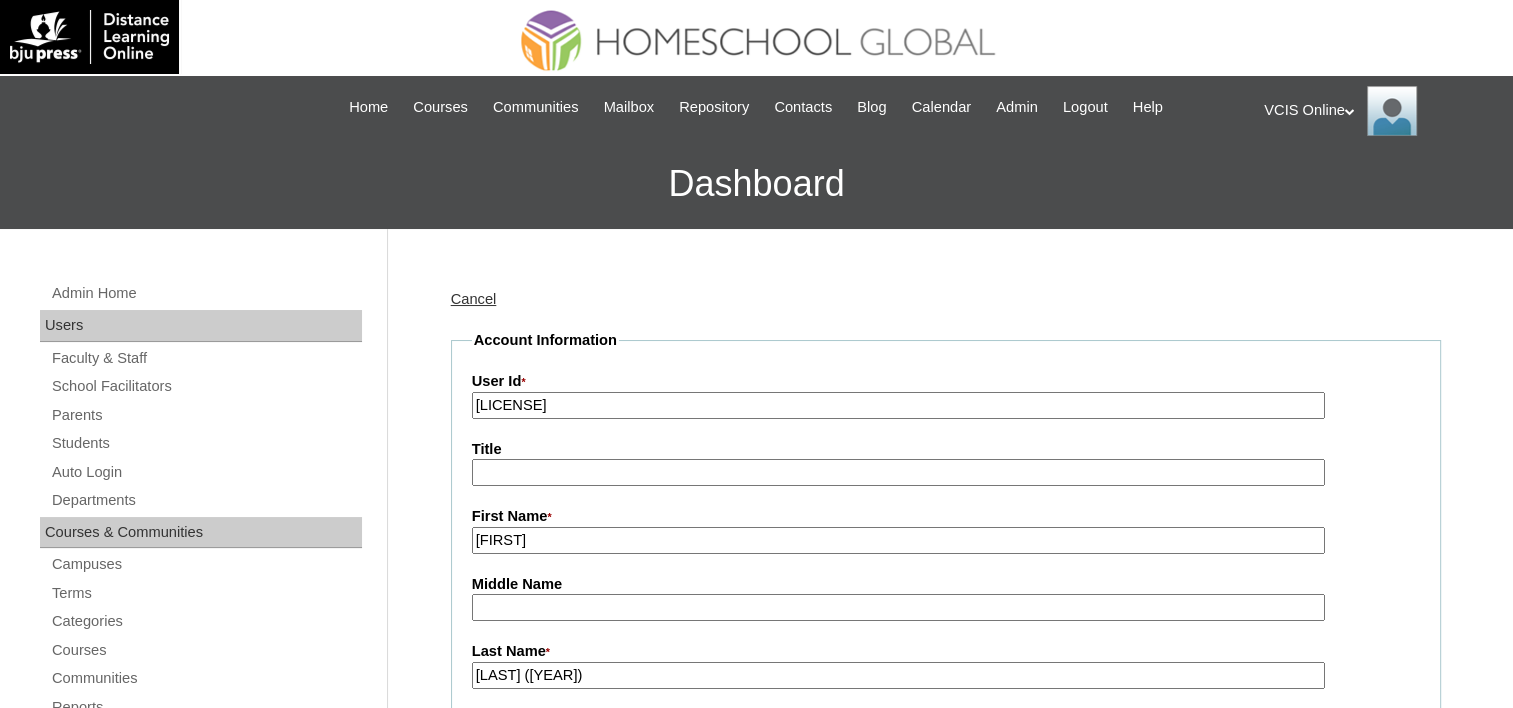 type on "Lacierda (2025)" 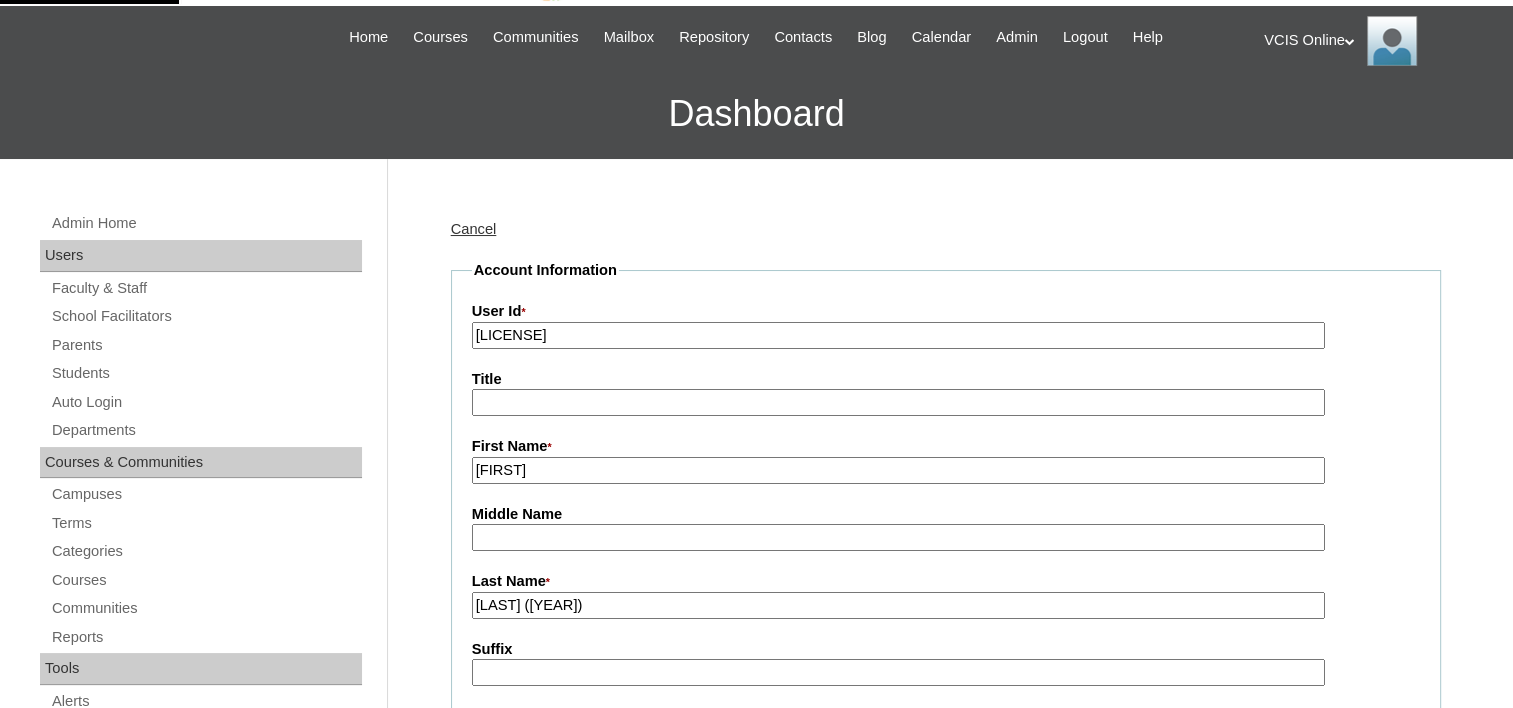 scroll, scrollTop: 100, scrollLeft: 0, axis: vertical 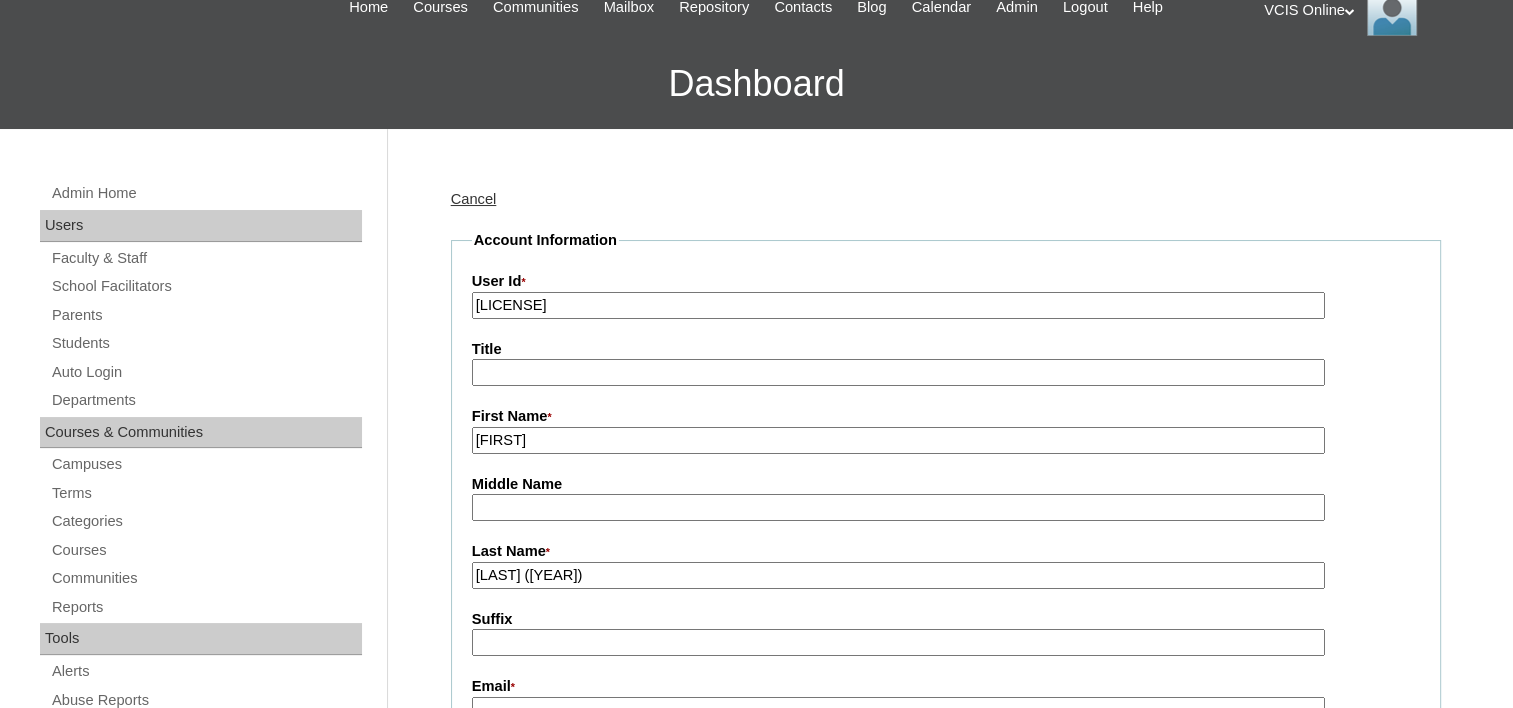 click on "Suffix" at bounding box center [898, 642] 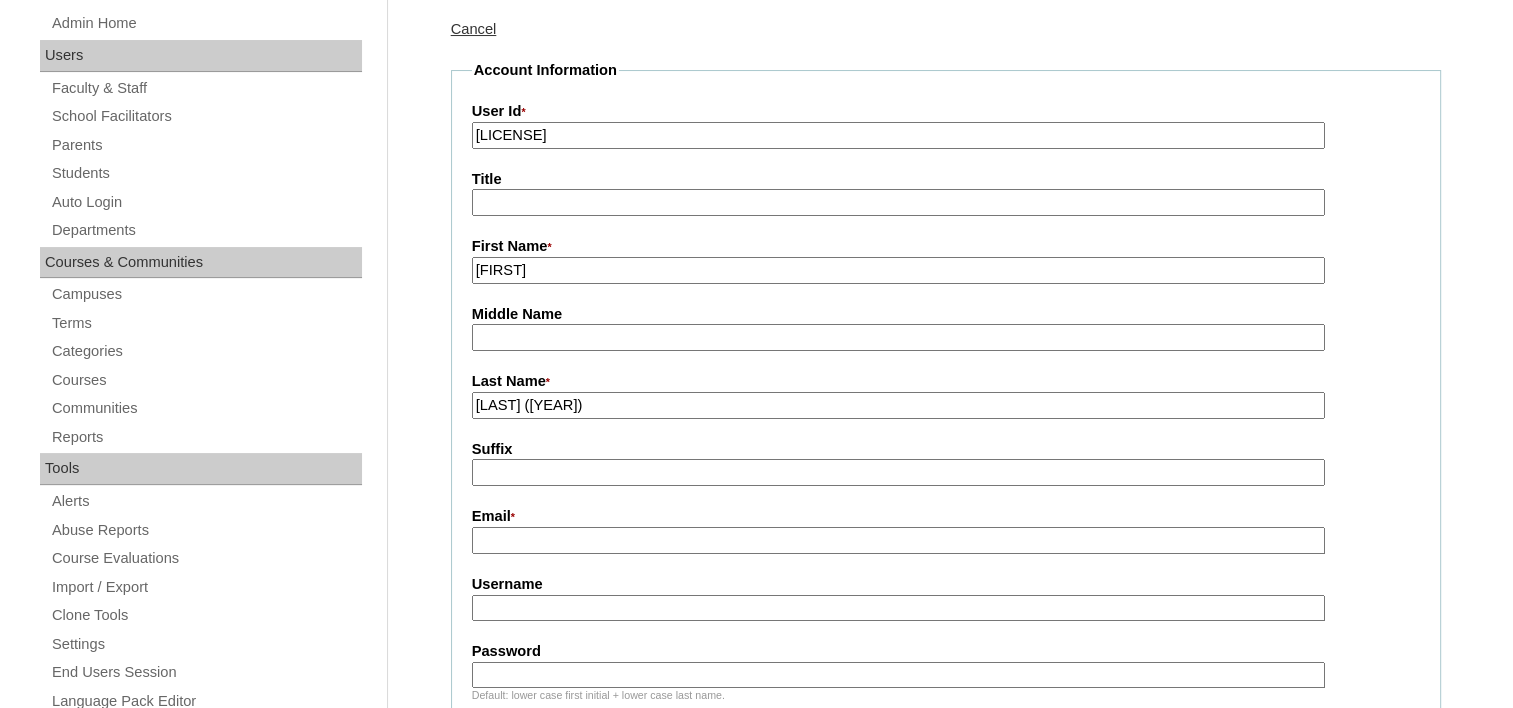 scroll, scrollTop: 300, scrollLeft: 0, axis: vertical 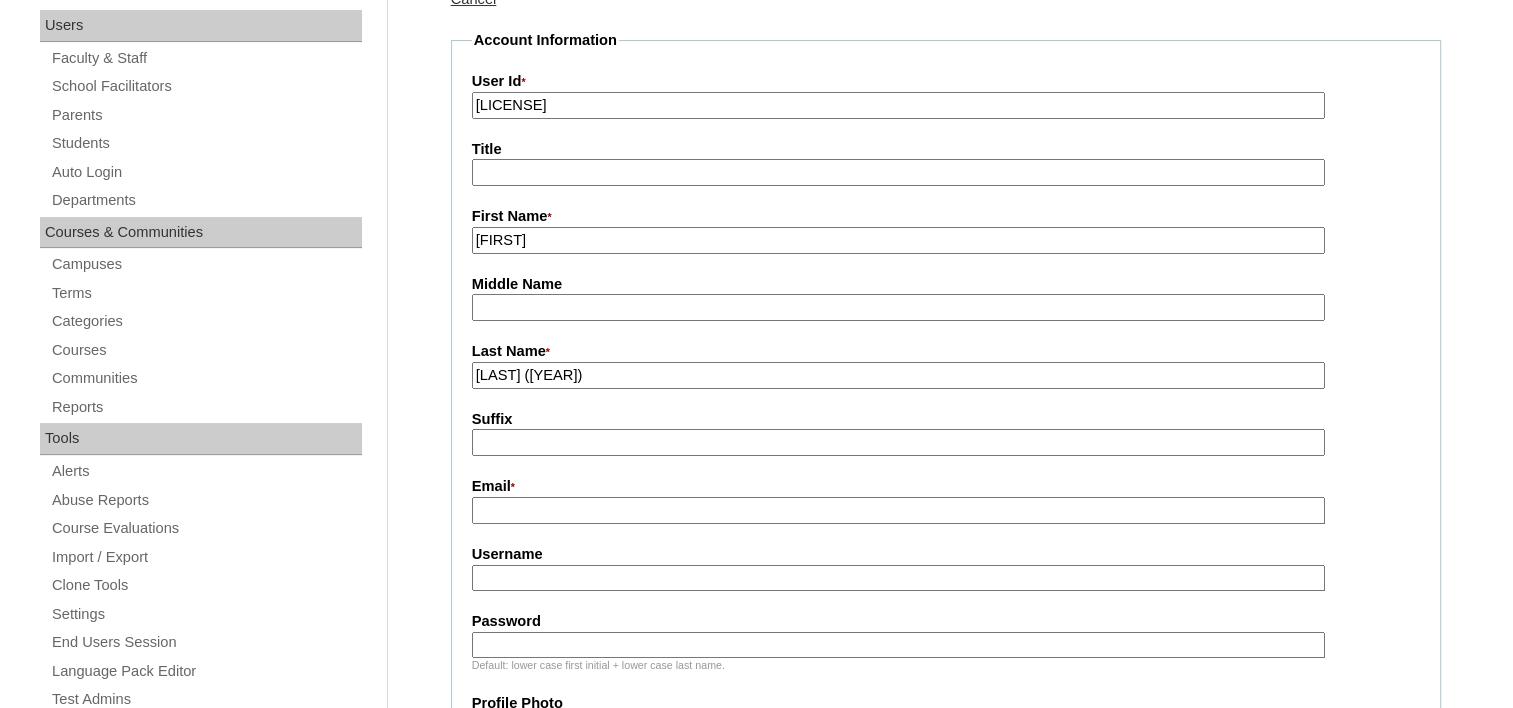 click on "Email  *" at bounding box center (898, 510) 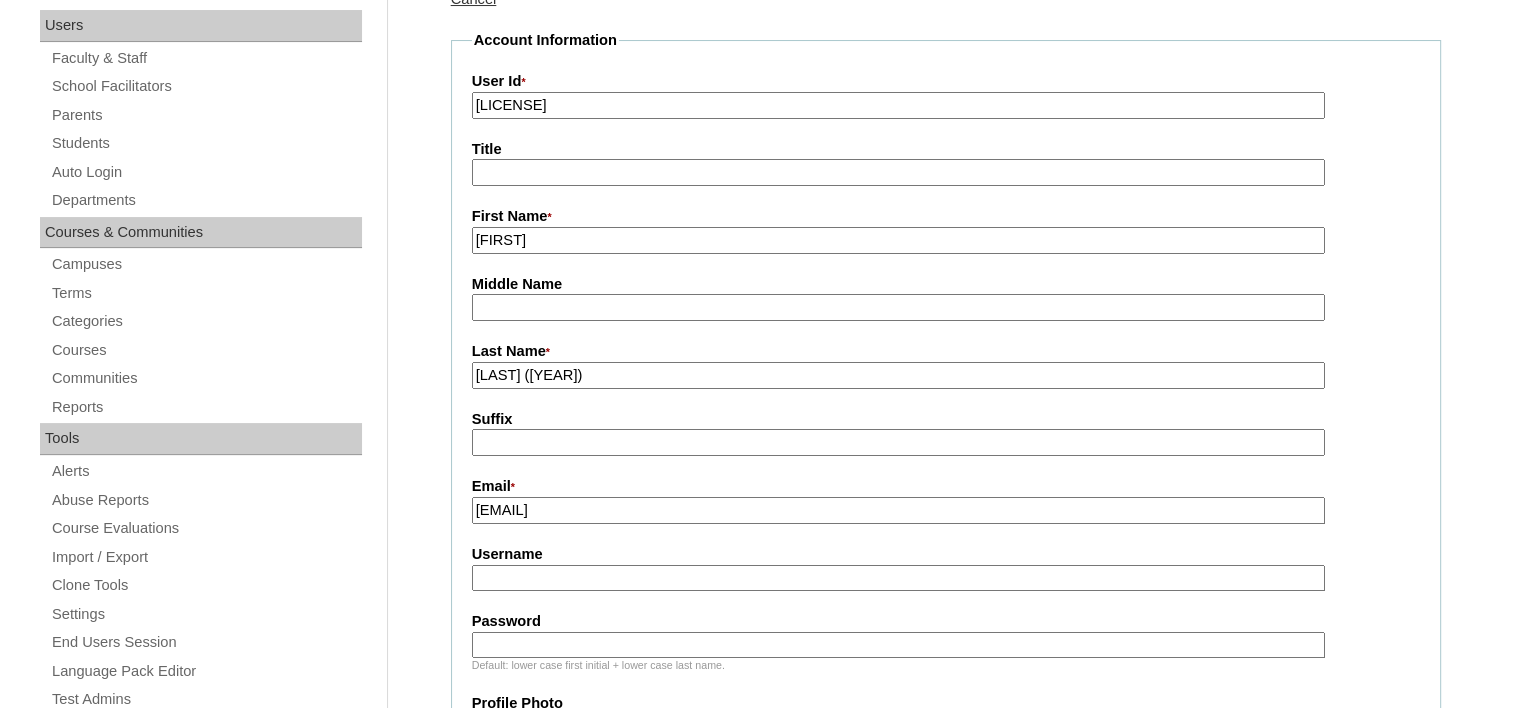 type on "madi_lacierda@yahoo.com" 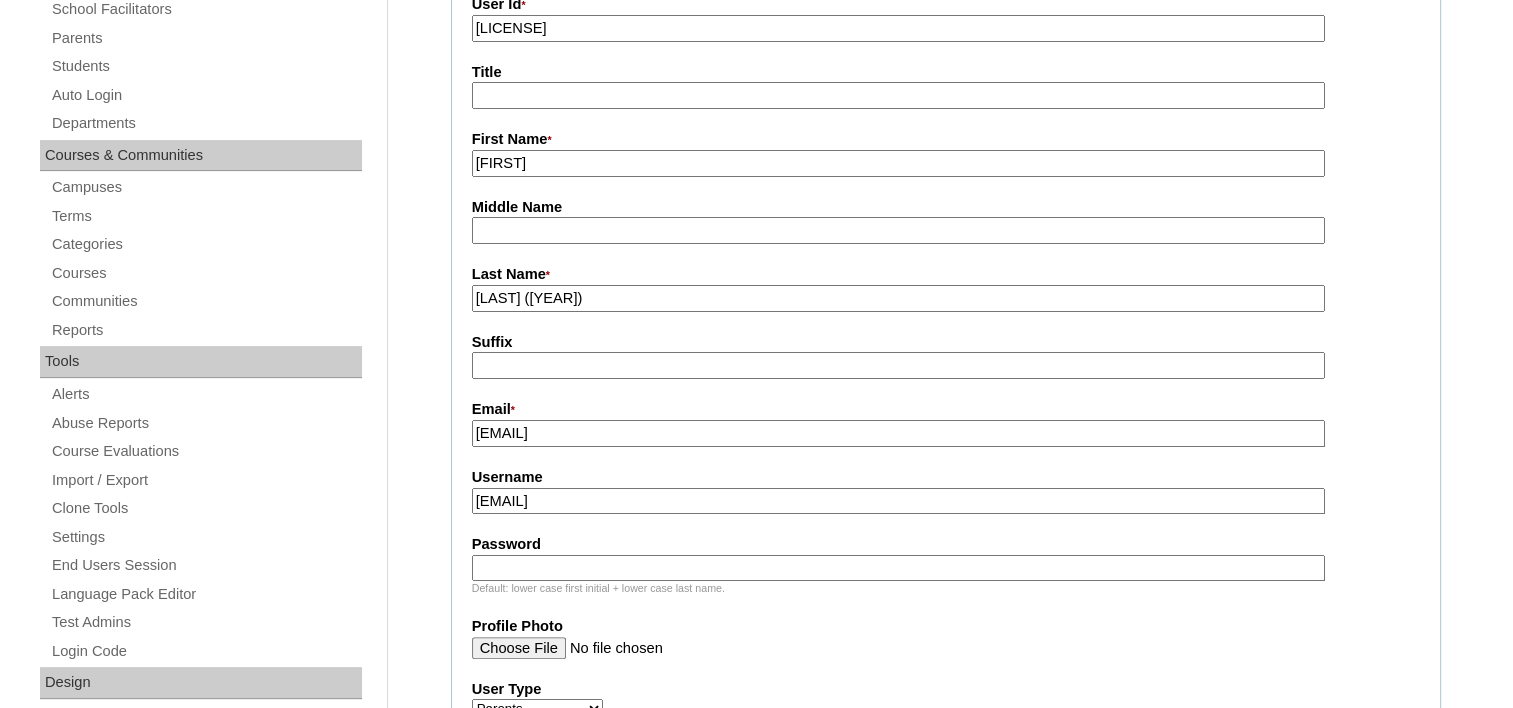 scroll, scrollTop: 500, scrollLeft: 0, axis: vertical 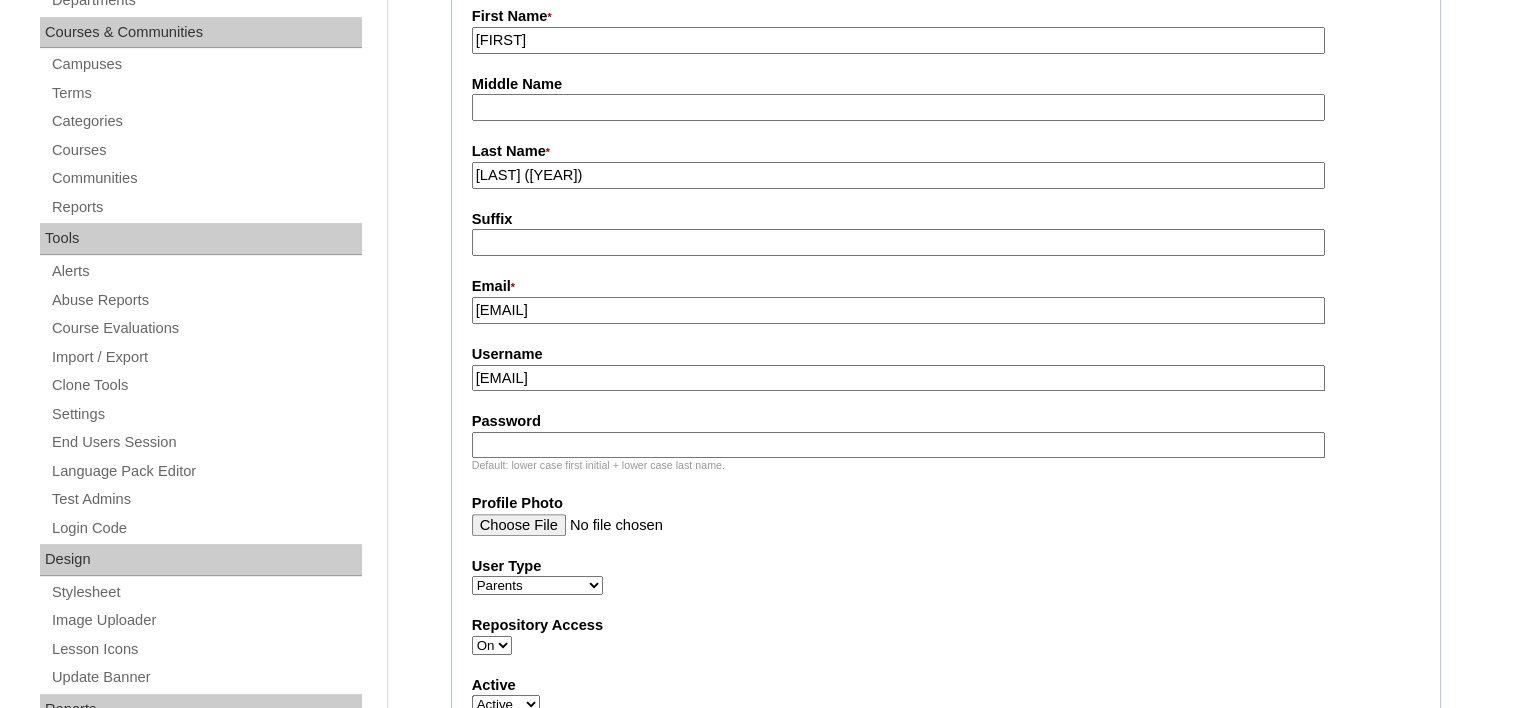 type on "mlacierda2025" 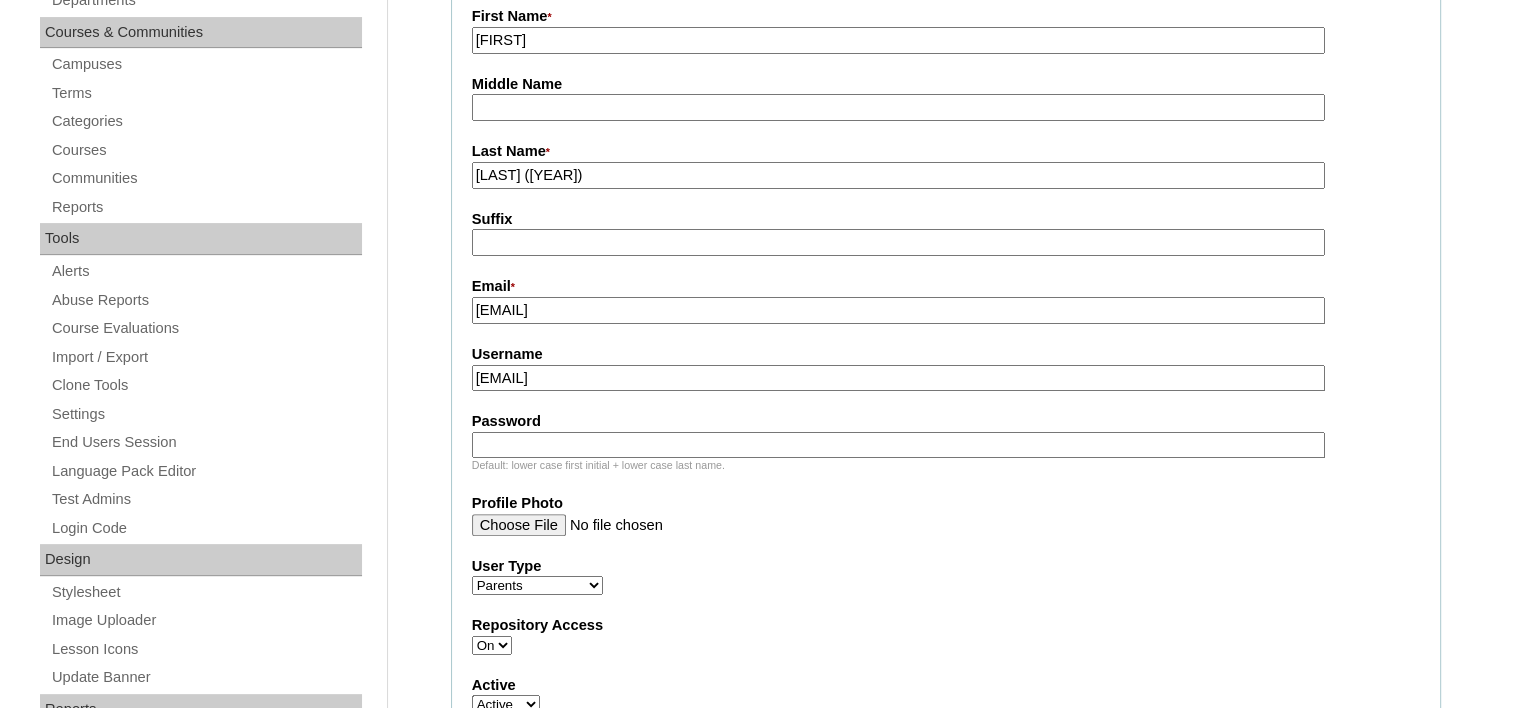 paste on "vzdXrn" 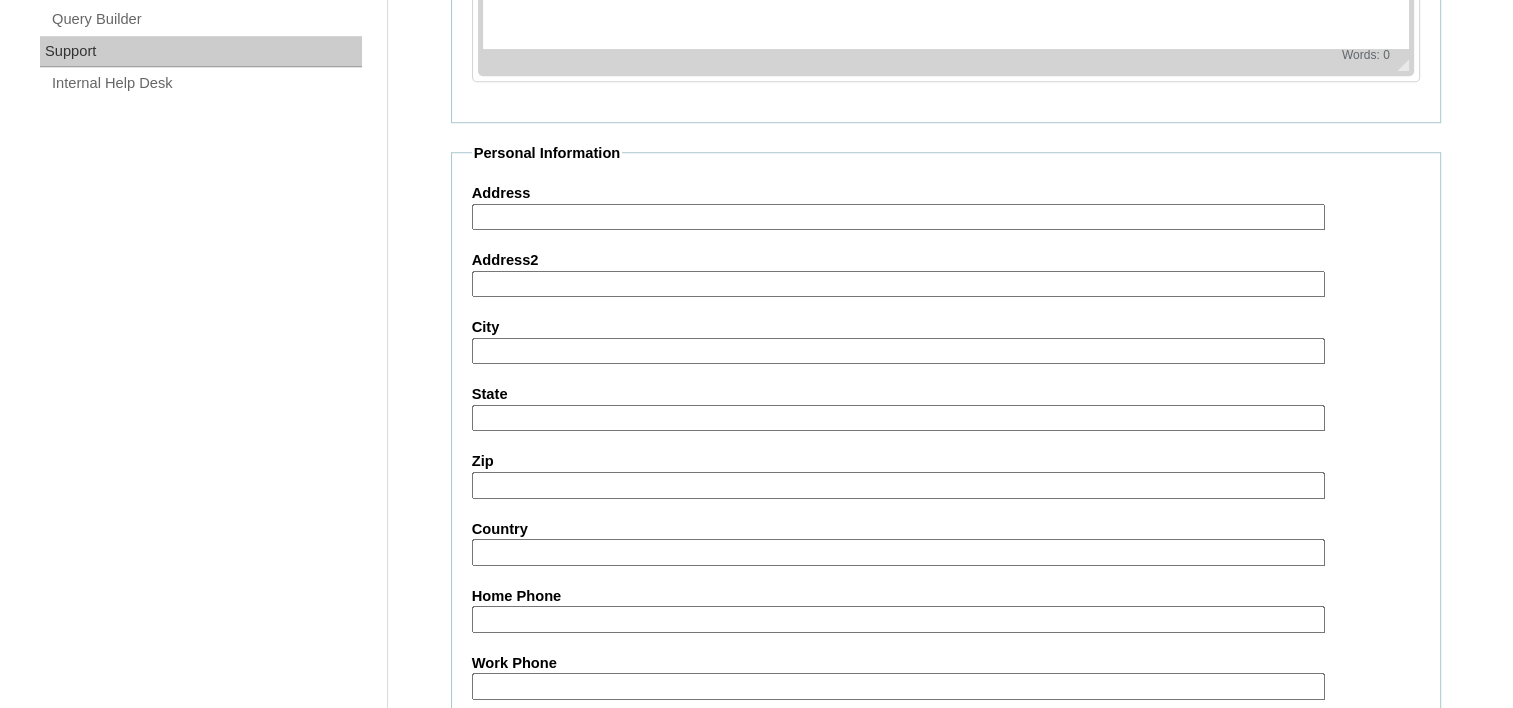 scroll, scrollTop: 1700, scrollLeft: 0, axis: vertical 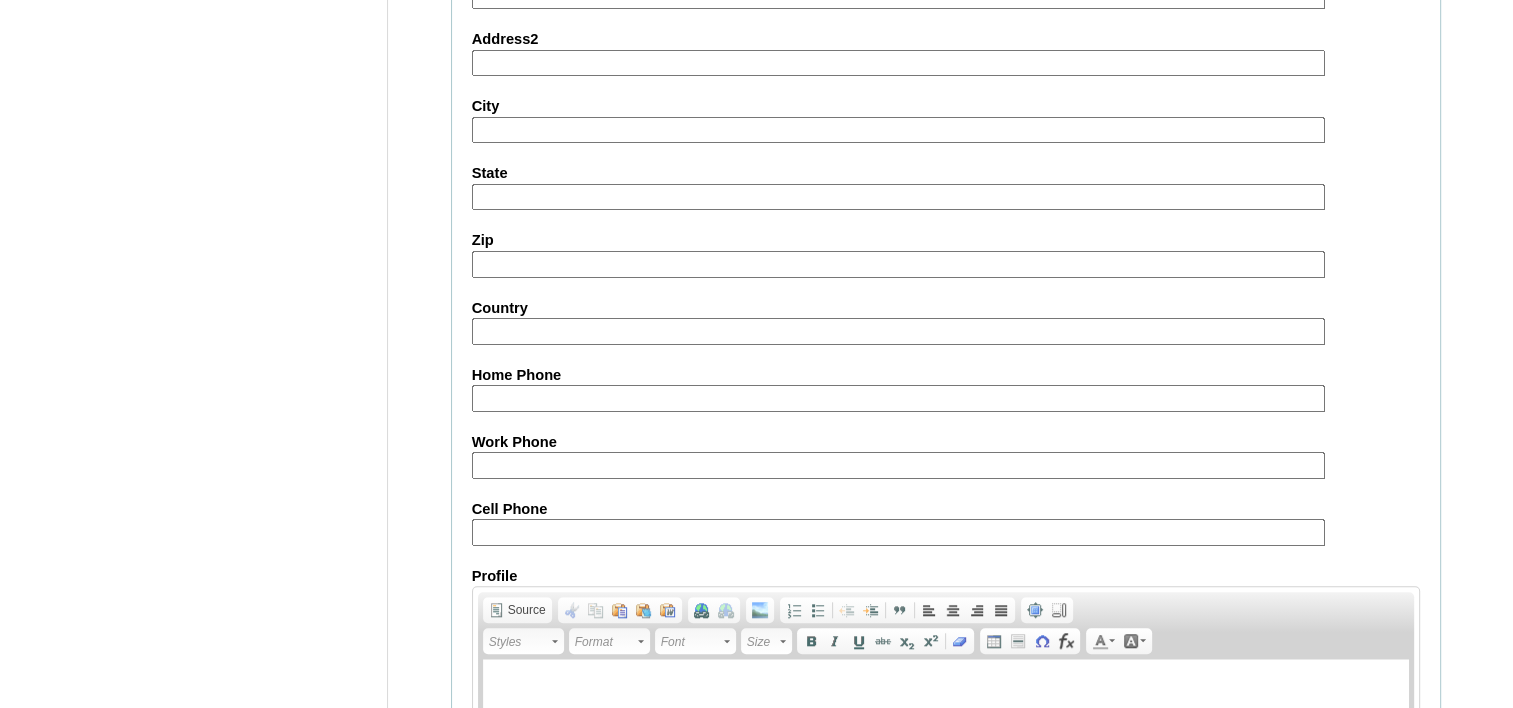 type on "vzdXrn" 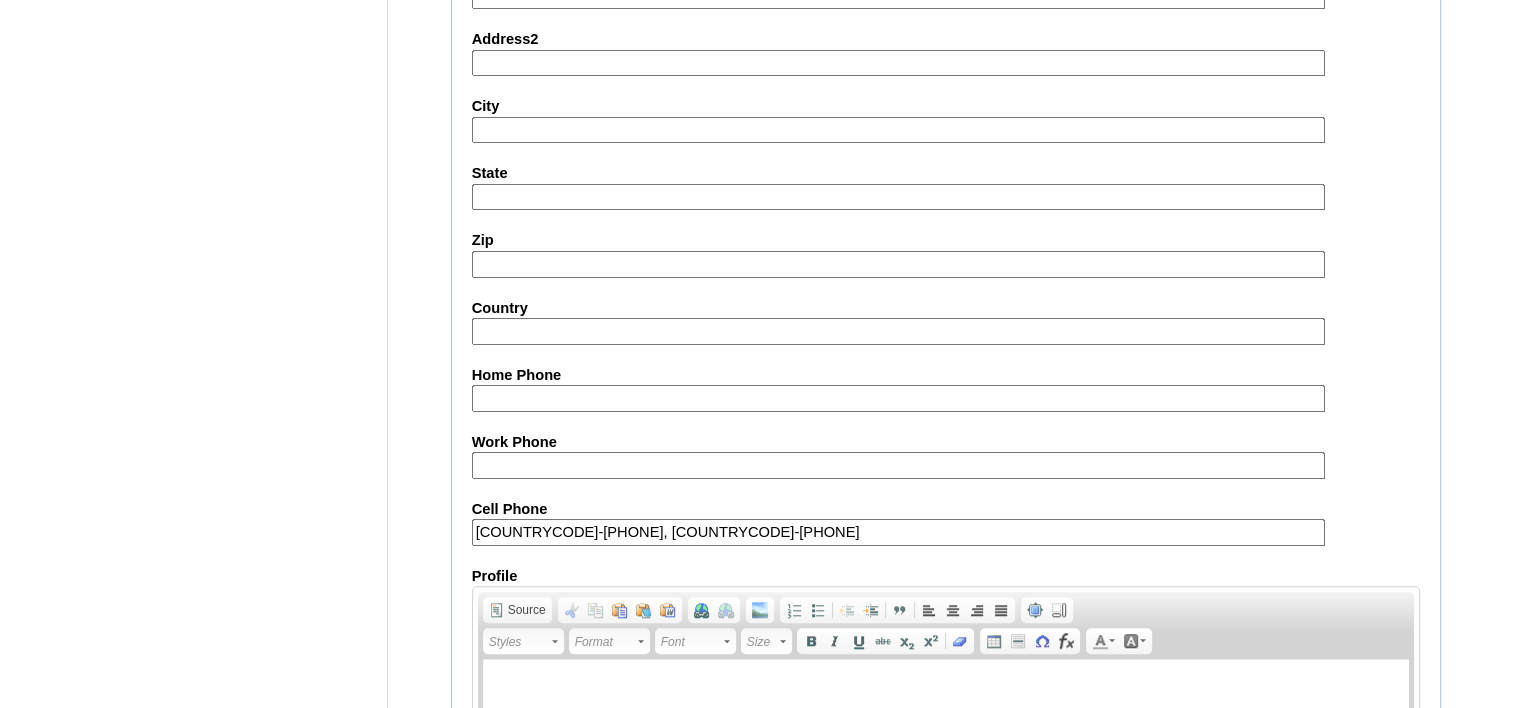 drag, startPoint x: 704, startPoint y: 512, endPoint x: 576, endPoint y: 512, distance: 128 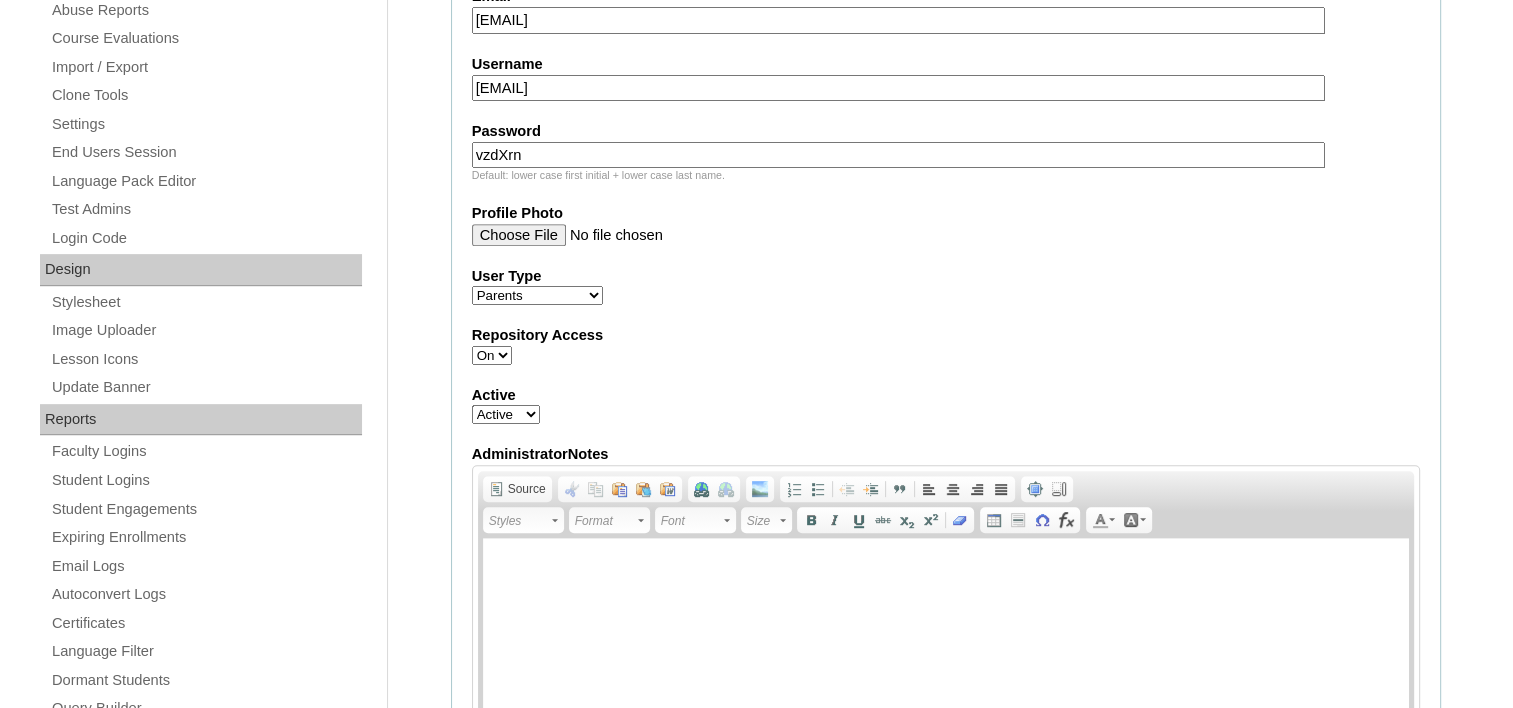 scroll, scrollTop: 570, scrollLeft: 0, axis: vertical 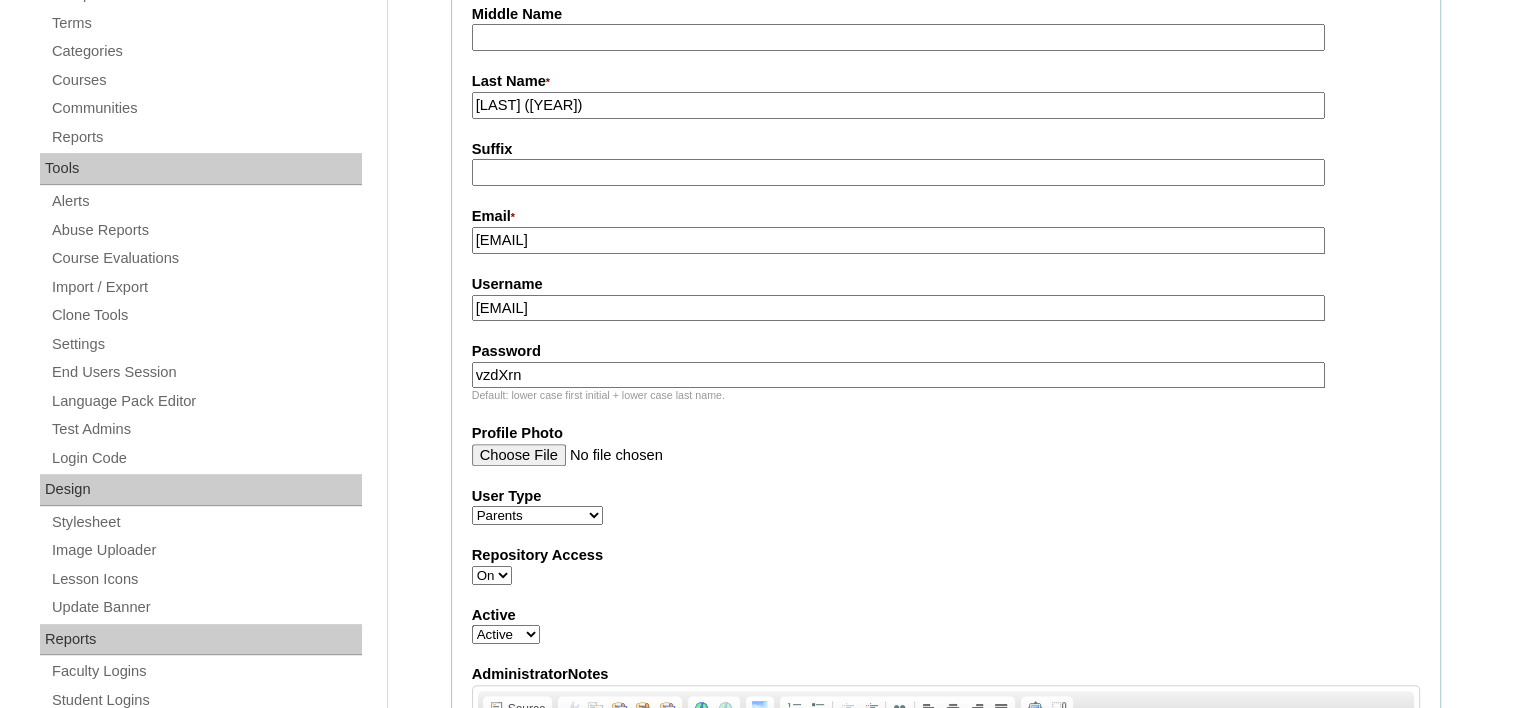 type on "63-9173221909" 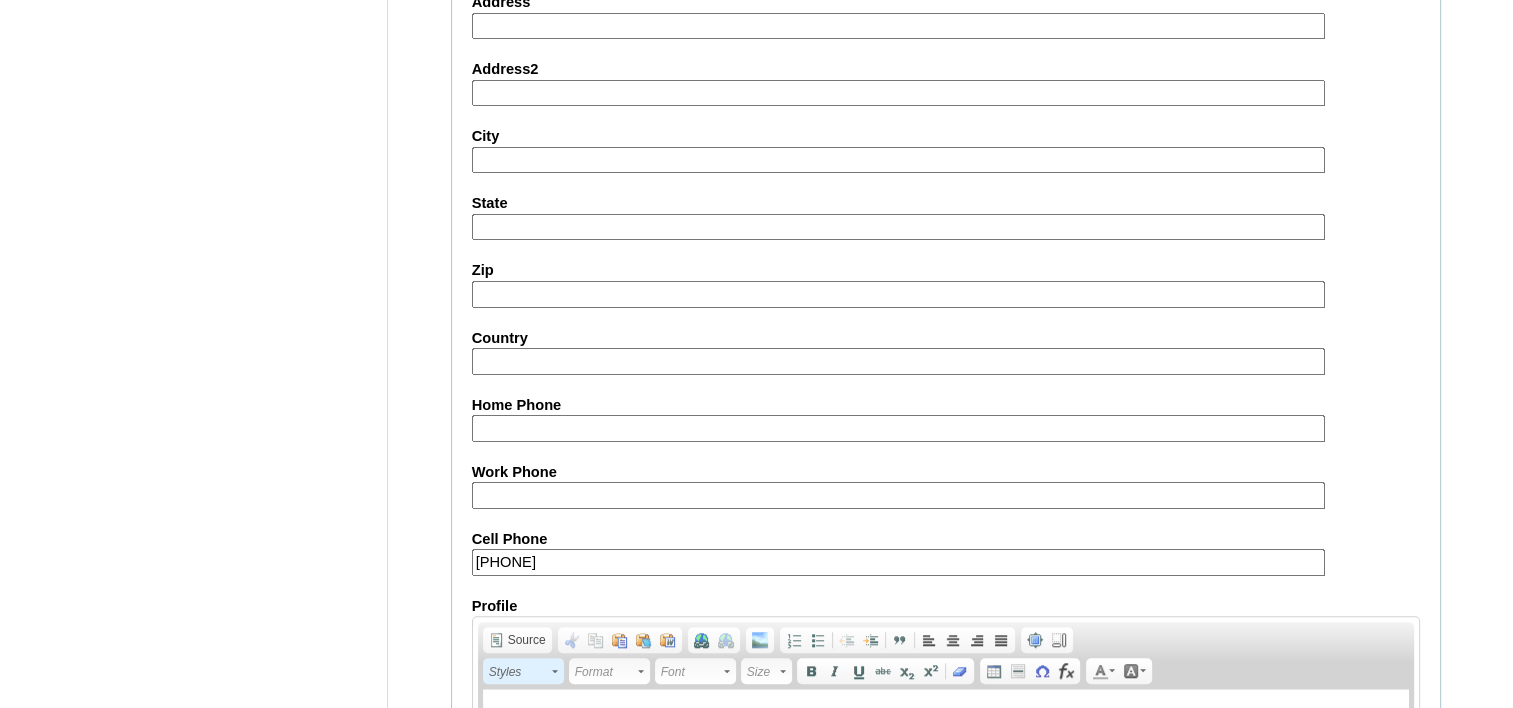 scroll, scrollTop: 1970, scrollLeft: 0, axis: vertical 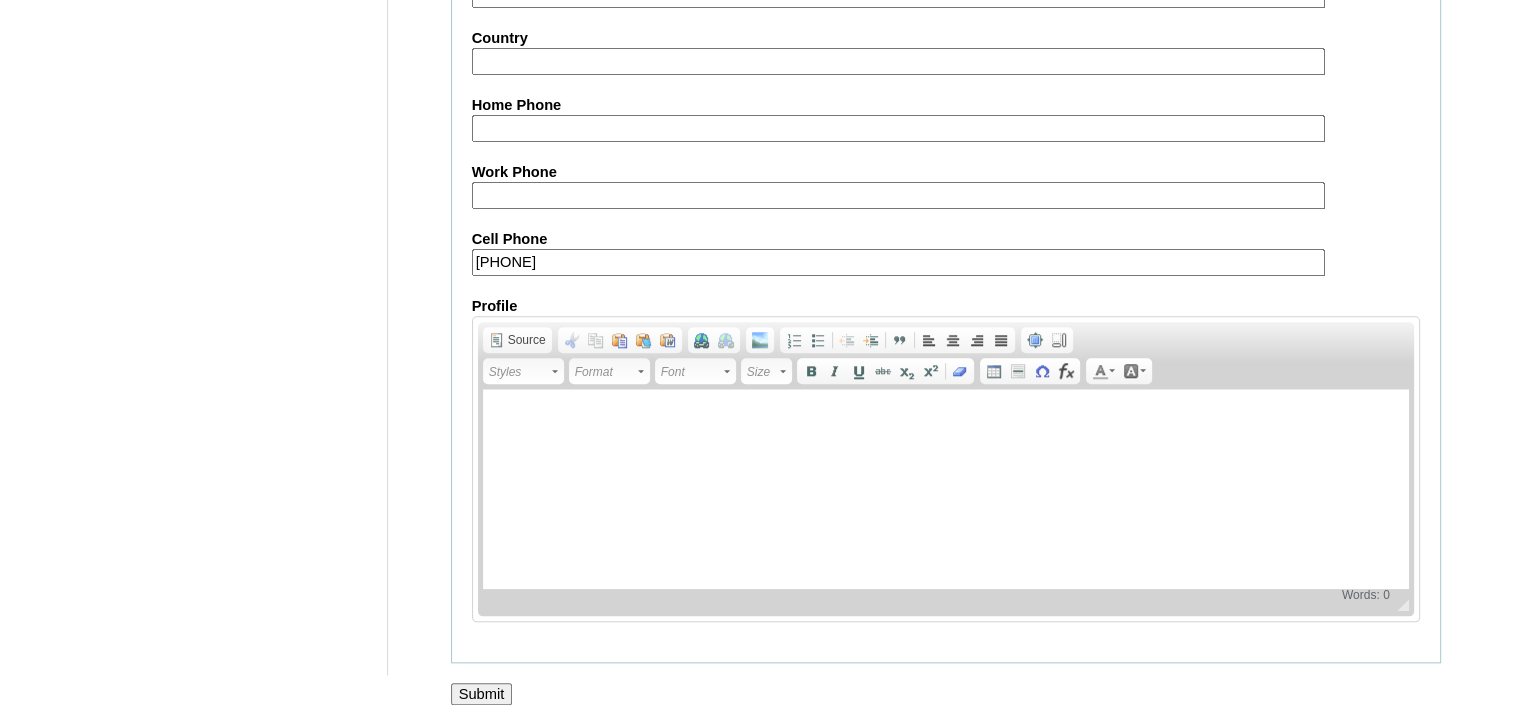 click on "Submit" at bounding box center [482, 694] 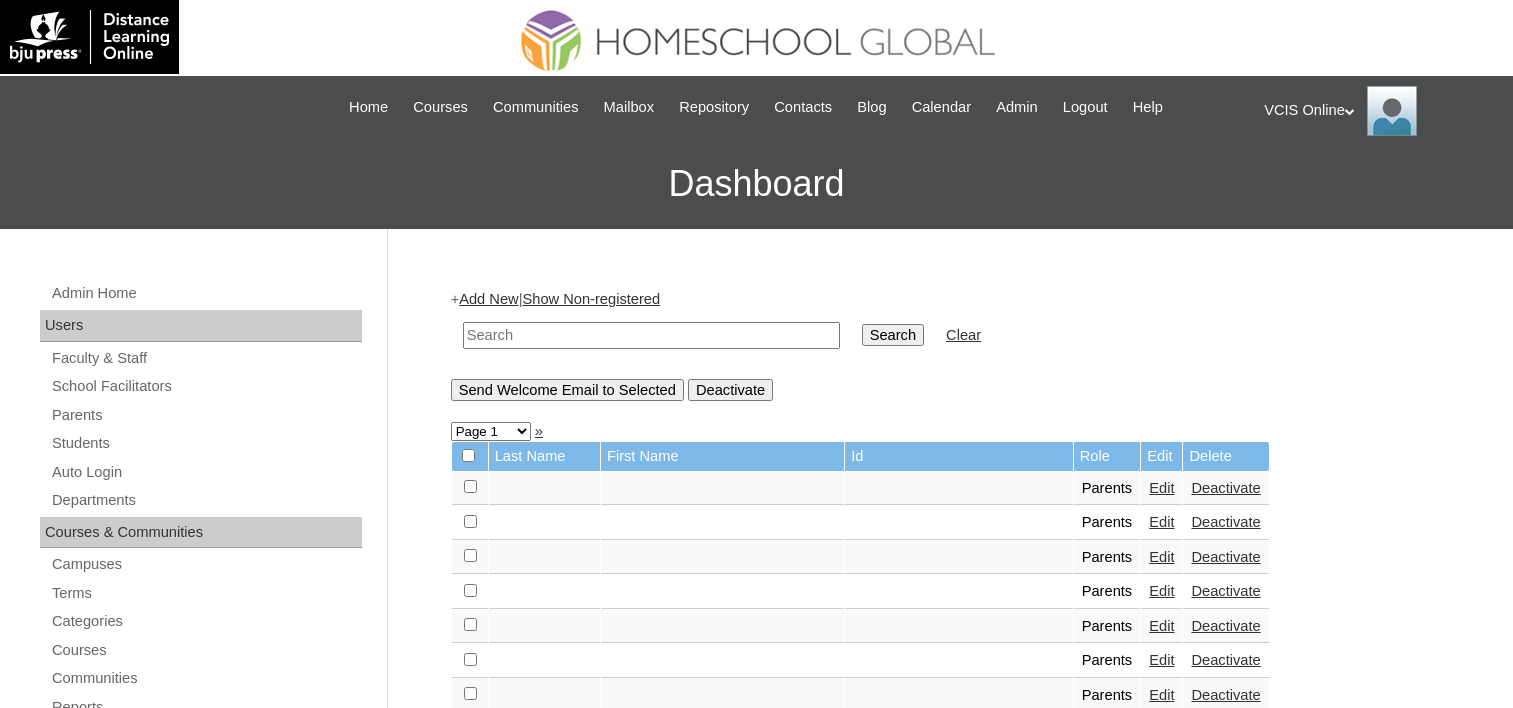 scroll, scrollTop: 0, scrollLeft: 0, axis: both 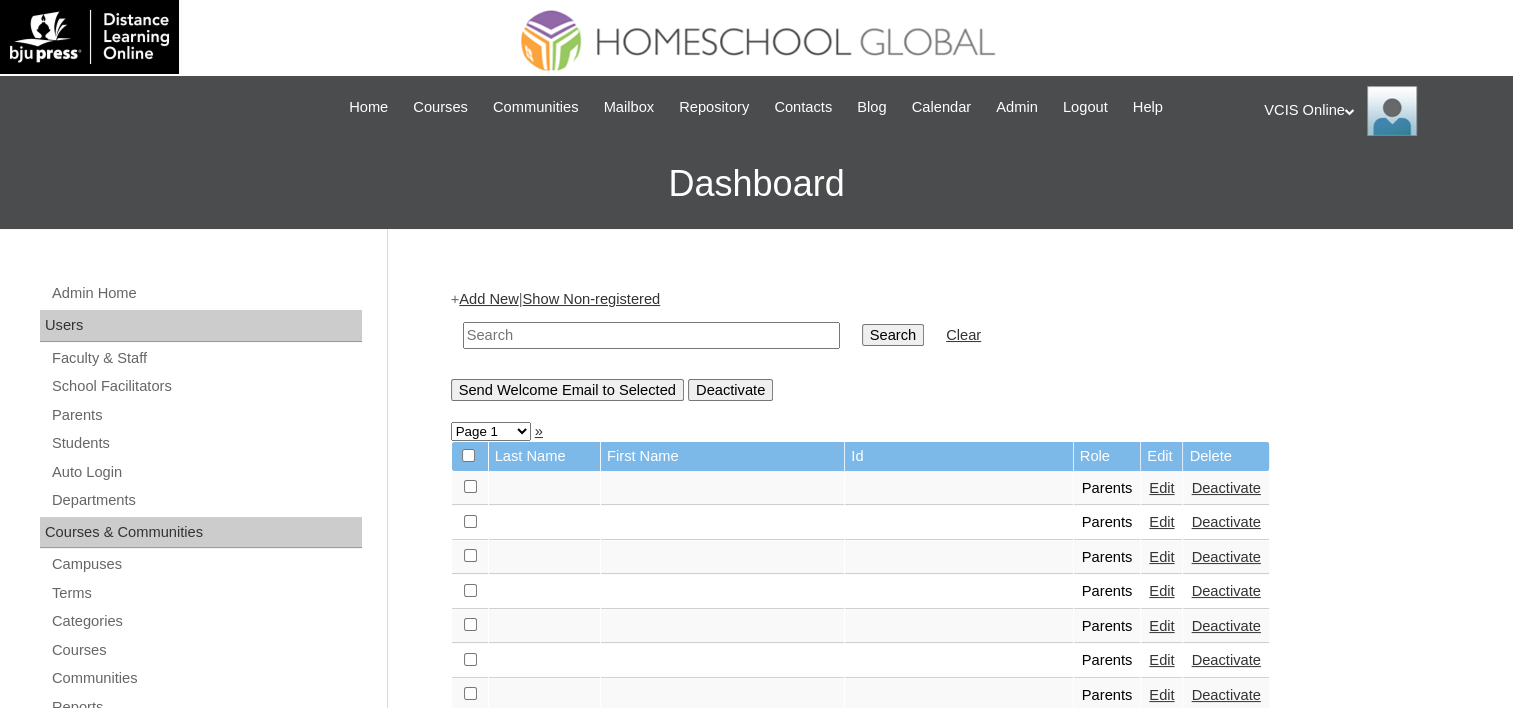 click at bounding box center (651, 335) 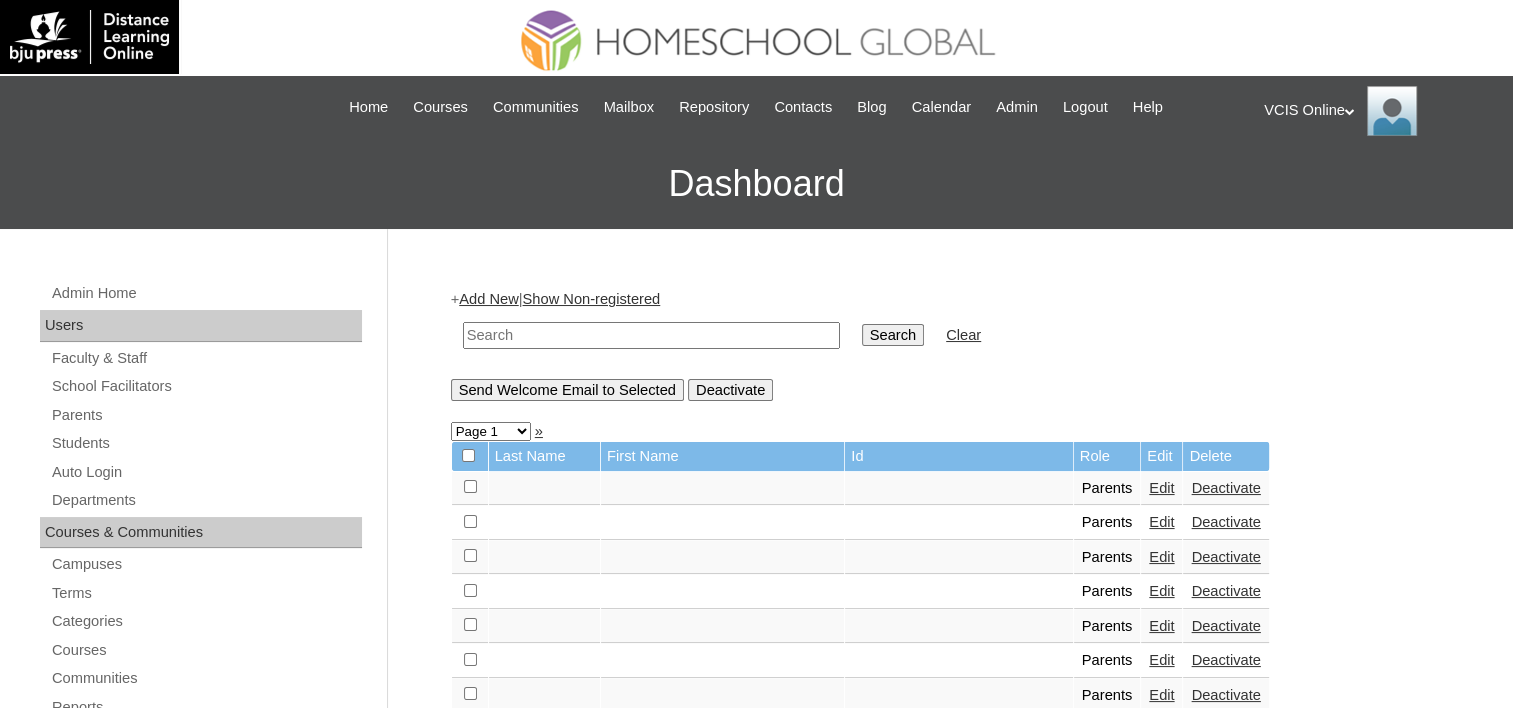 paste on "VCIS013-5A-PA2025" 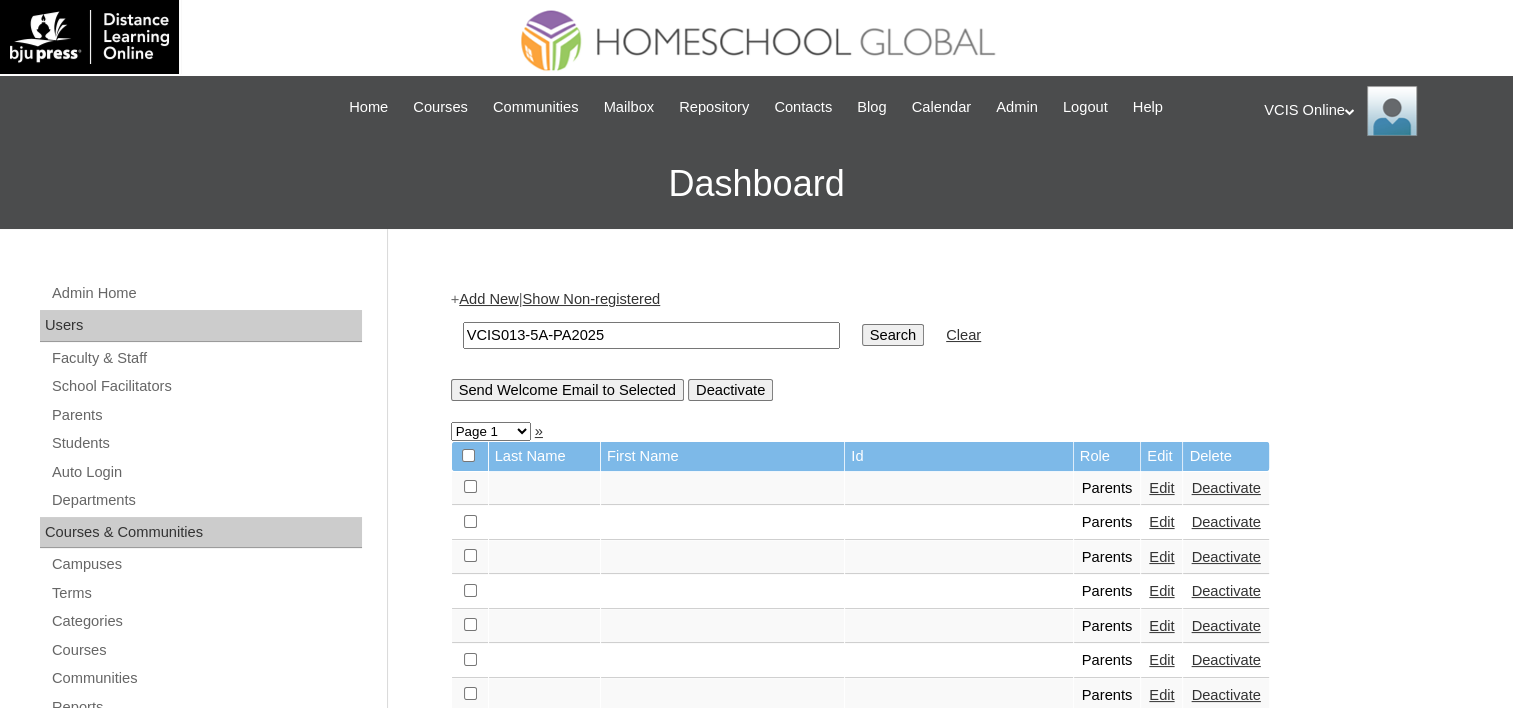 type on "VCIS013-5A-PA2025" 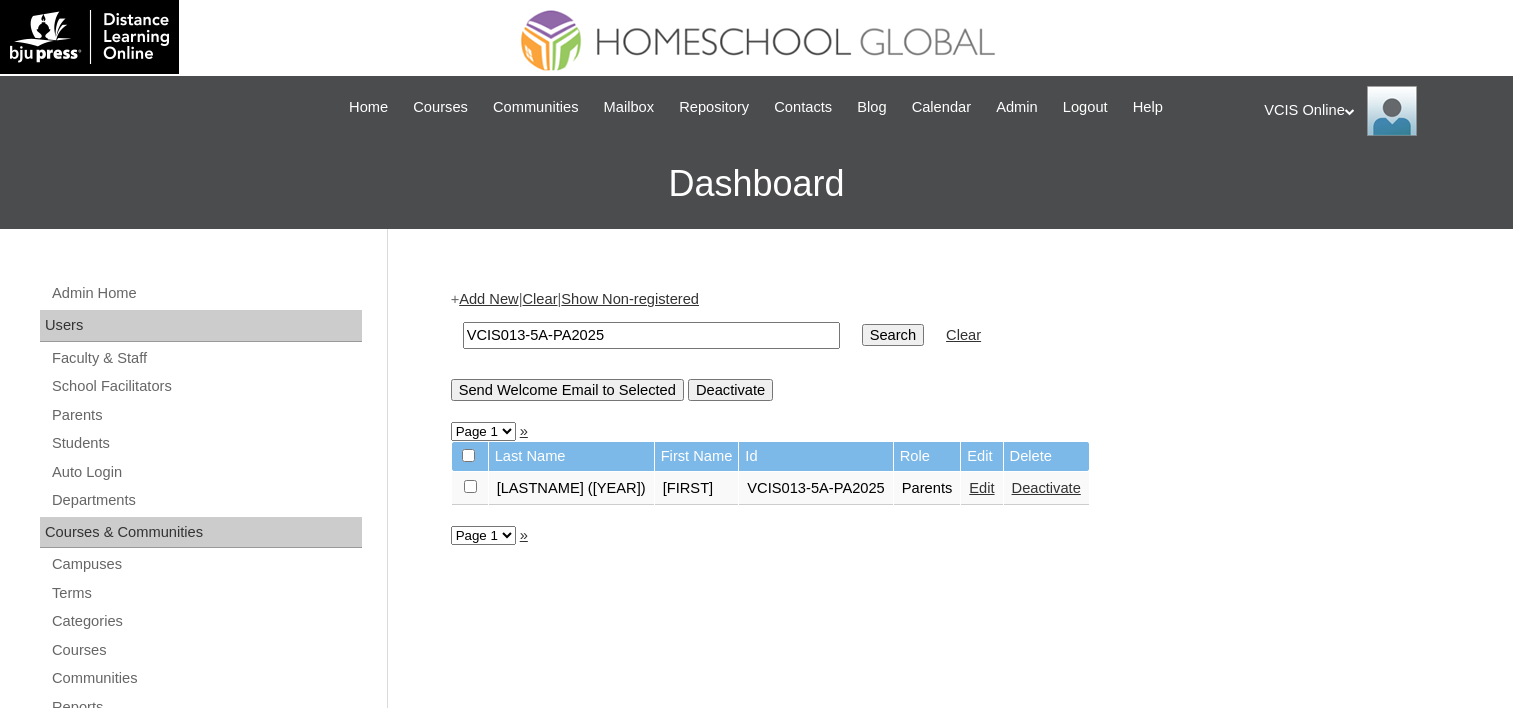 scroll, scrollTop: 0, scrollLeft: 0, axis: both 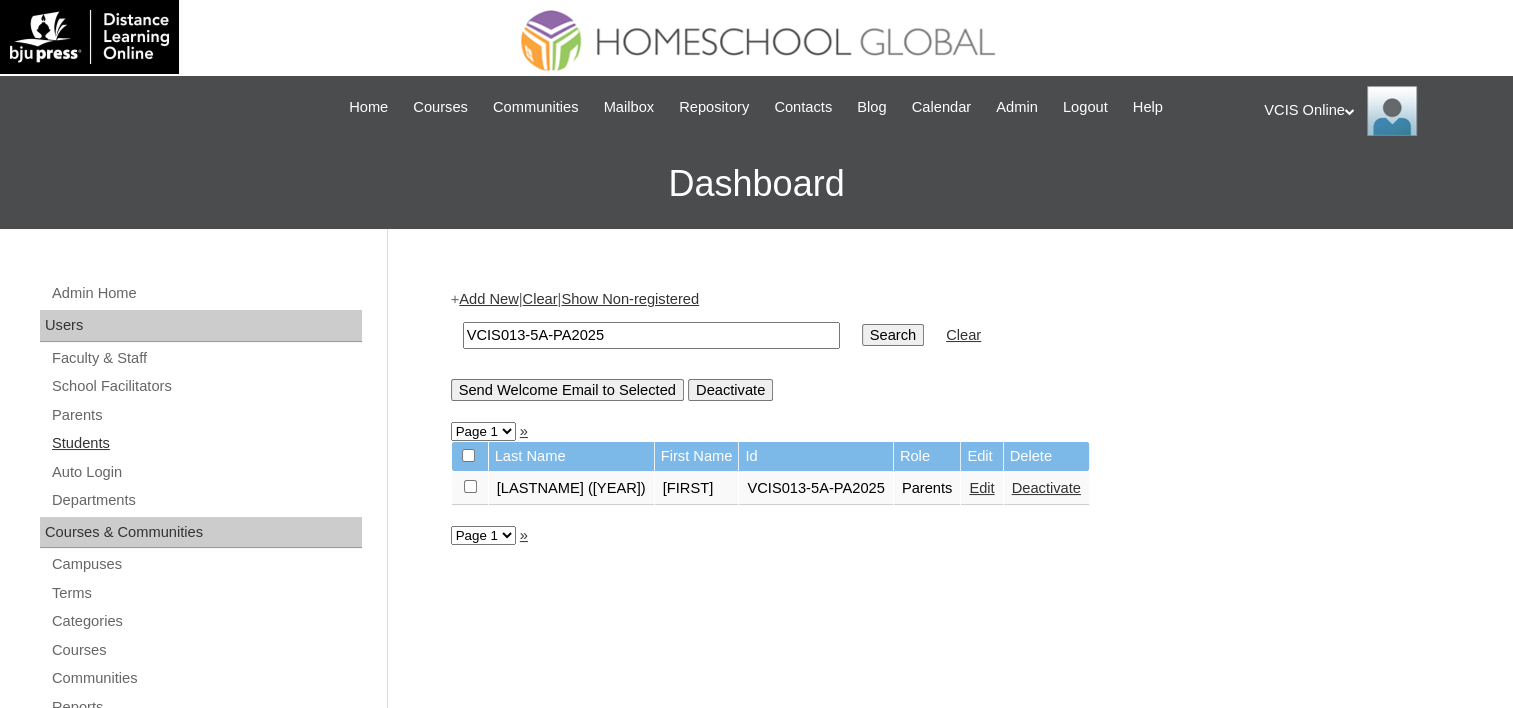 click on "Students" at bounding box center (206, 443) 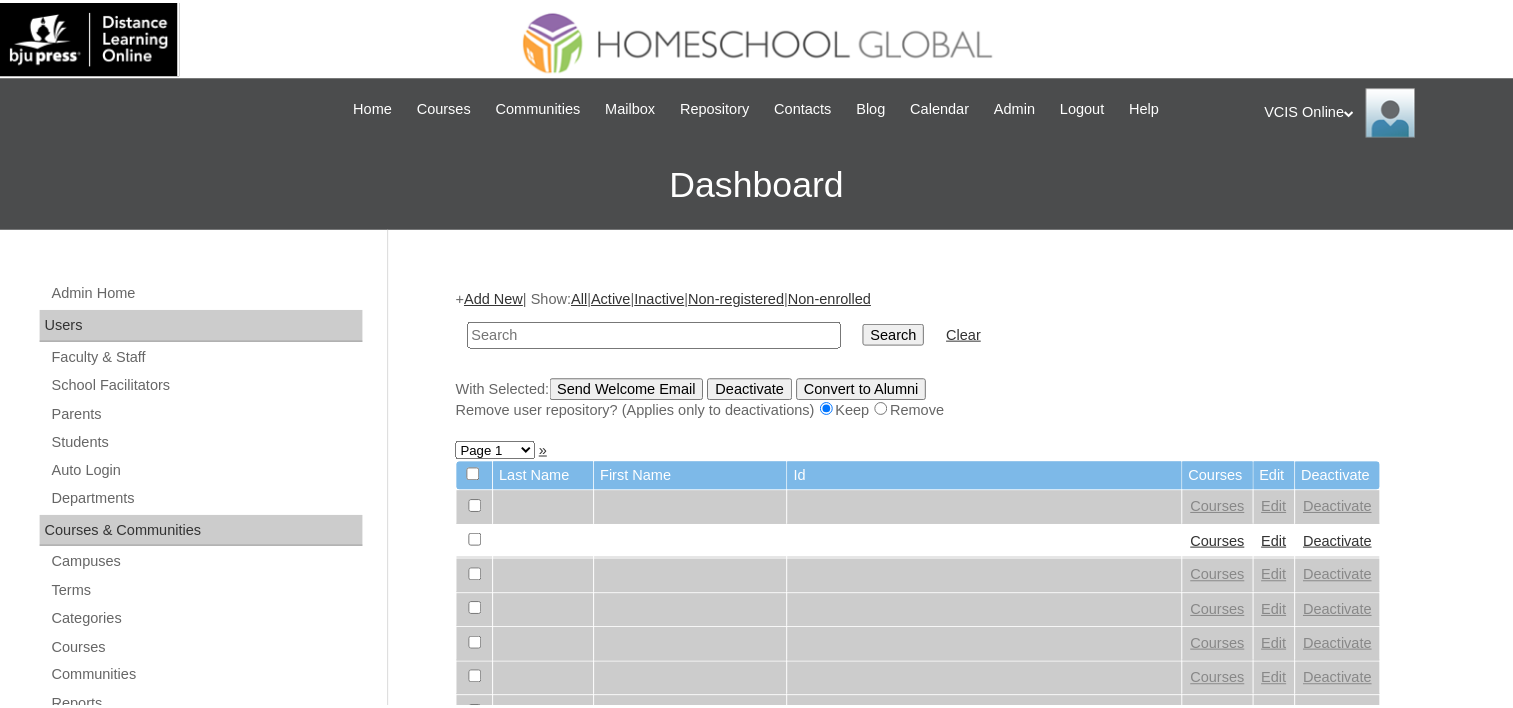 scroll, scrollTop: 0, scrollLeft: 0, axis: both 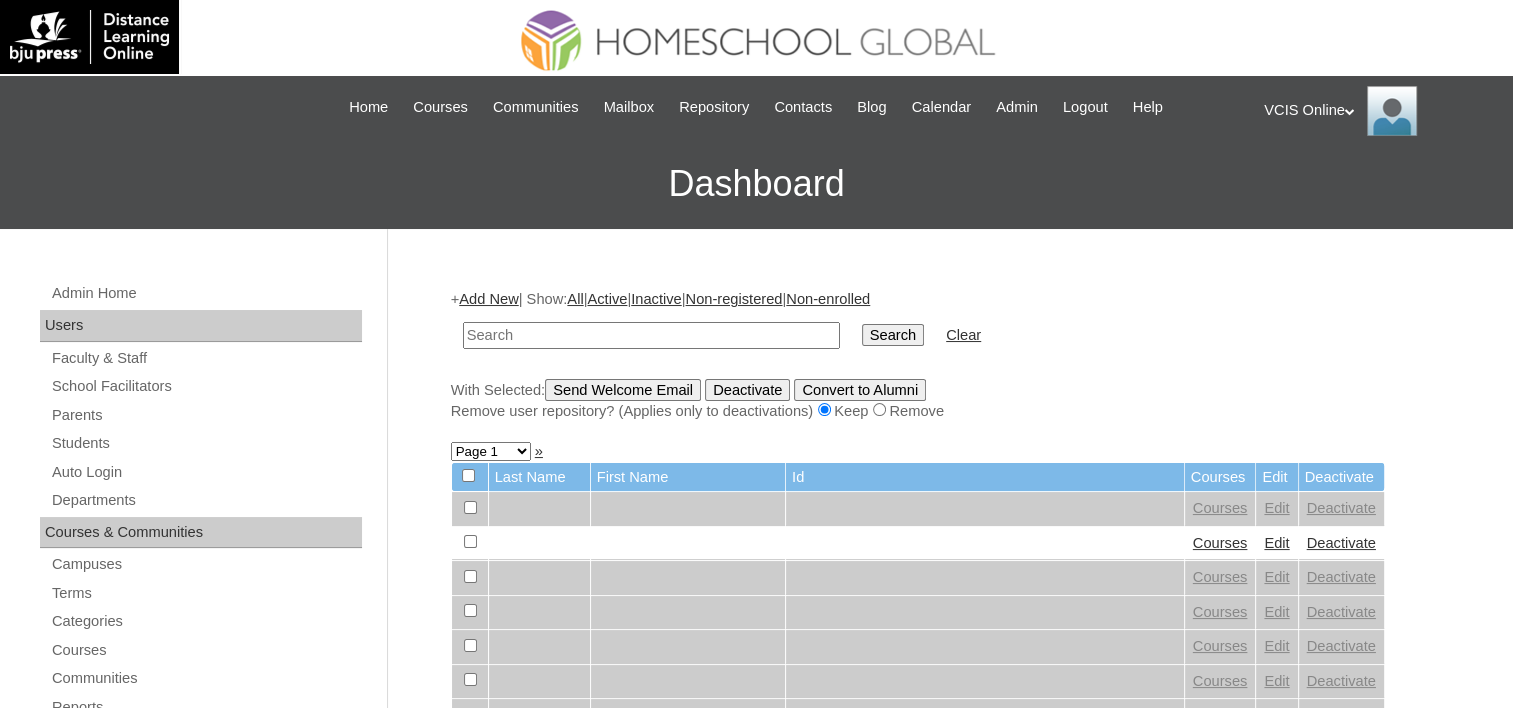 click on "Add New" at bounding box center (488, 299) 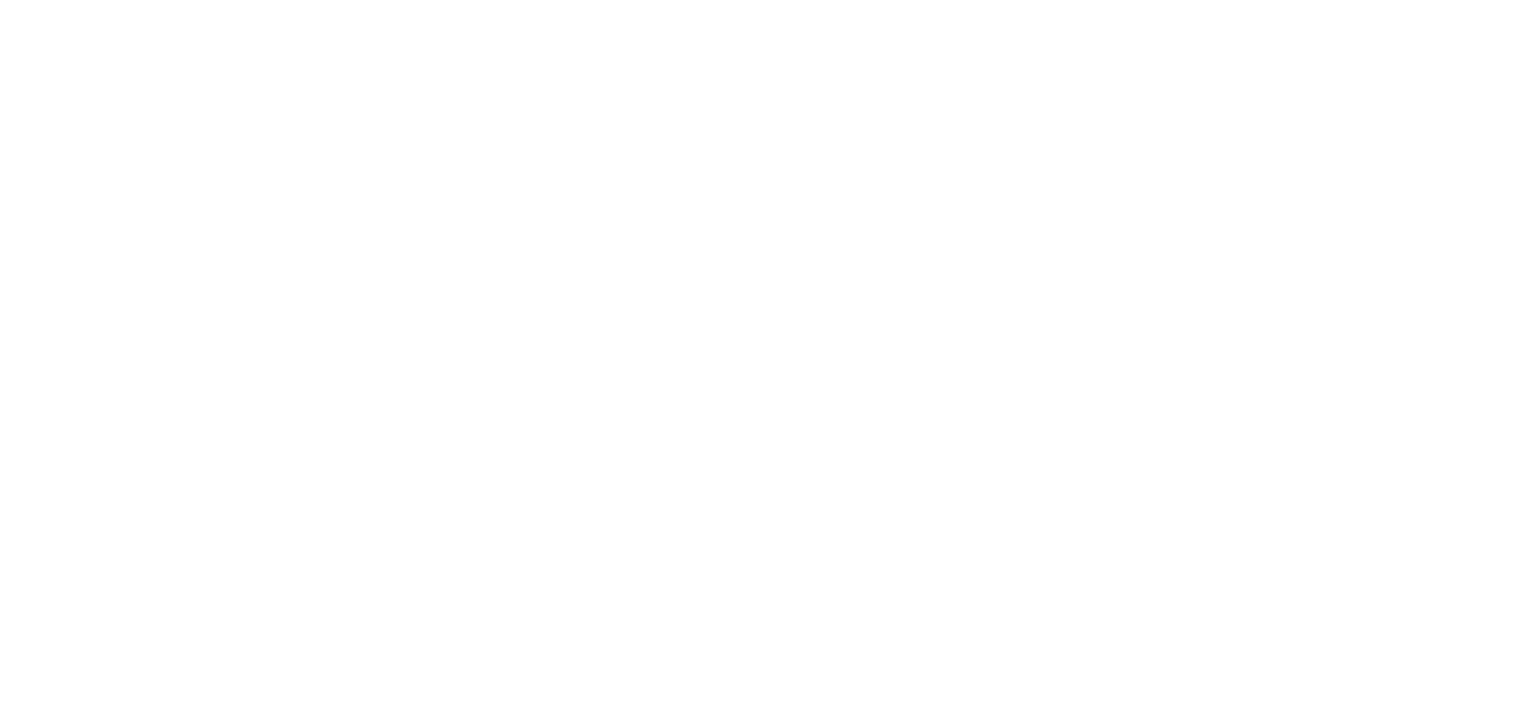 scroll, scrollTop: 0, scrollLeft: 0, axis: both 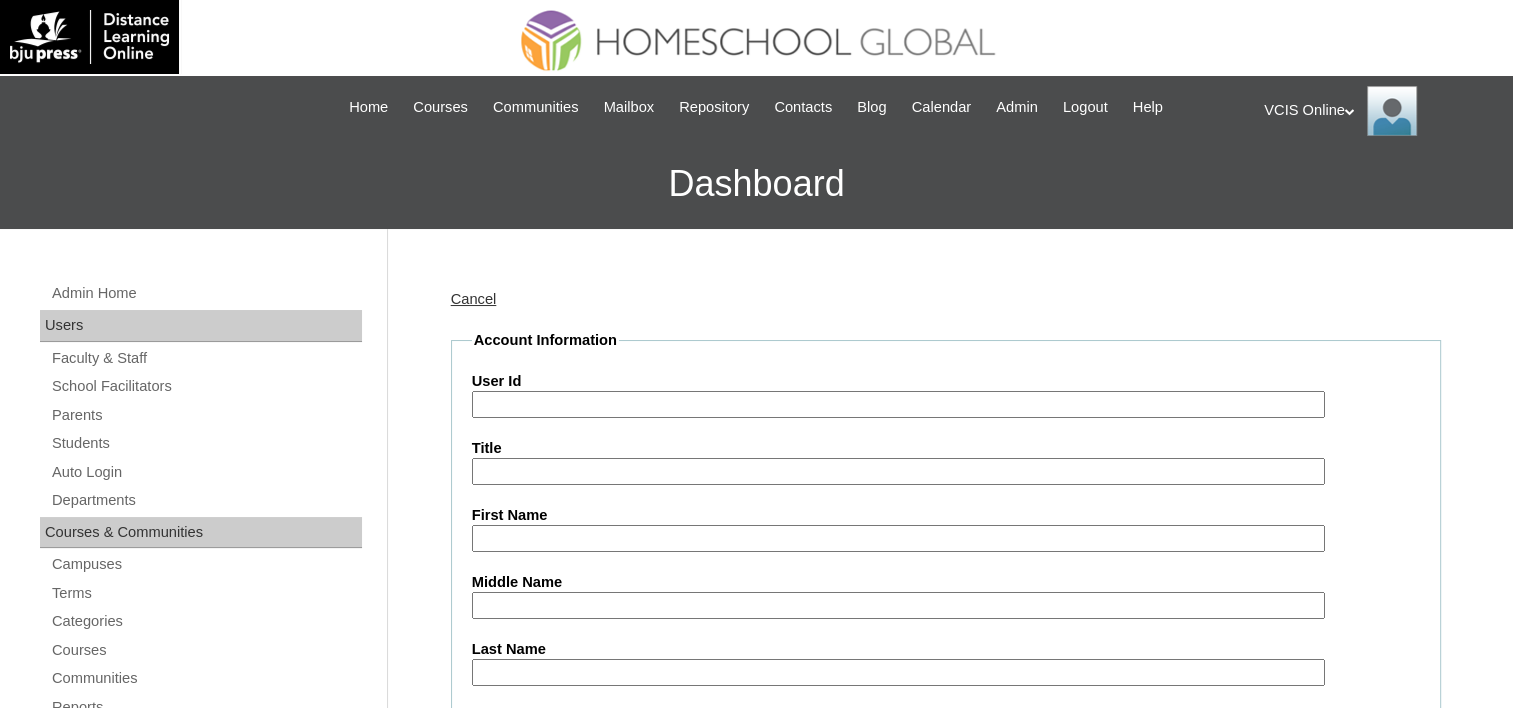 click on "User Id" at bounding box center [898, 404] 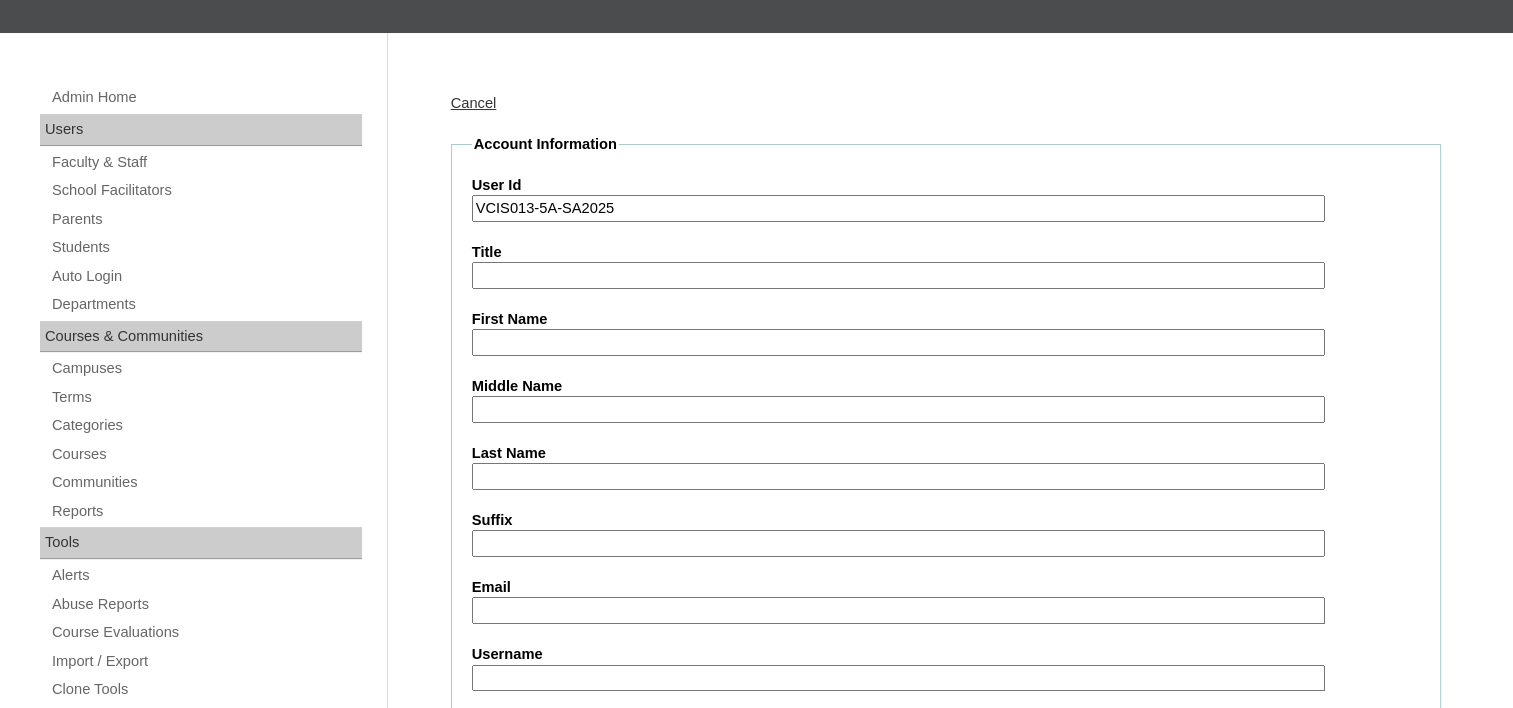 scroll, scrollTop: 200, scrollLeft: 0, axis: vertical 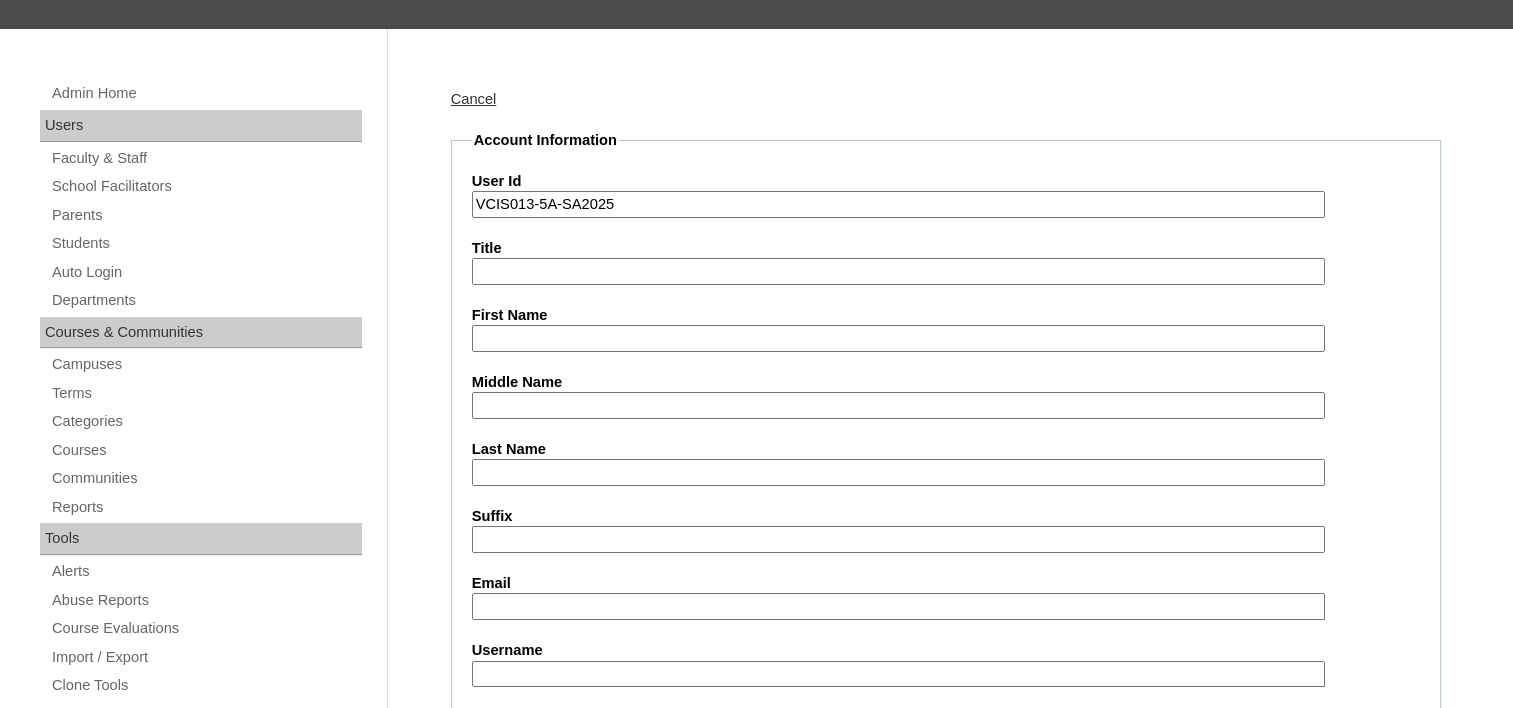 type on "VCIS013-5A-SA2025" 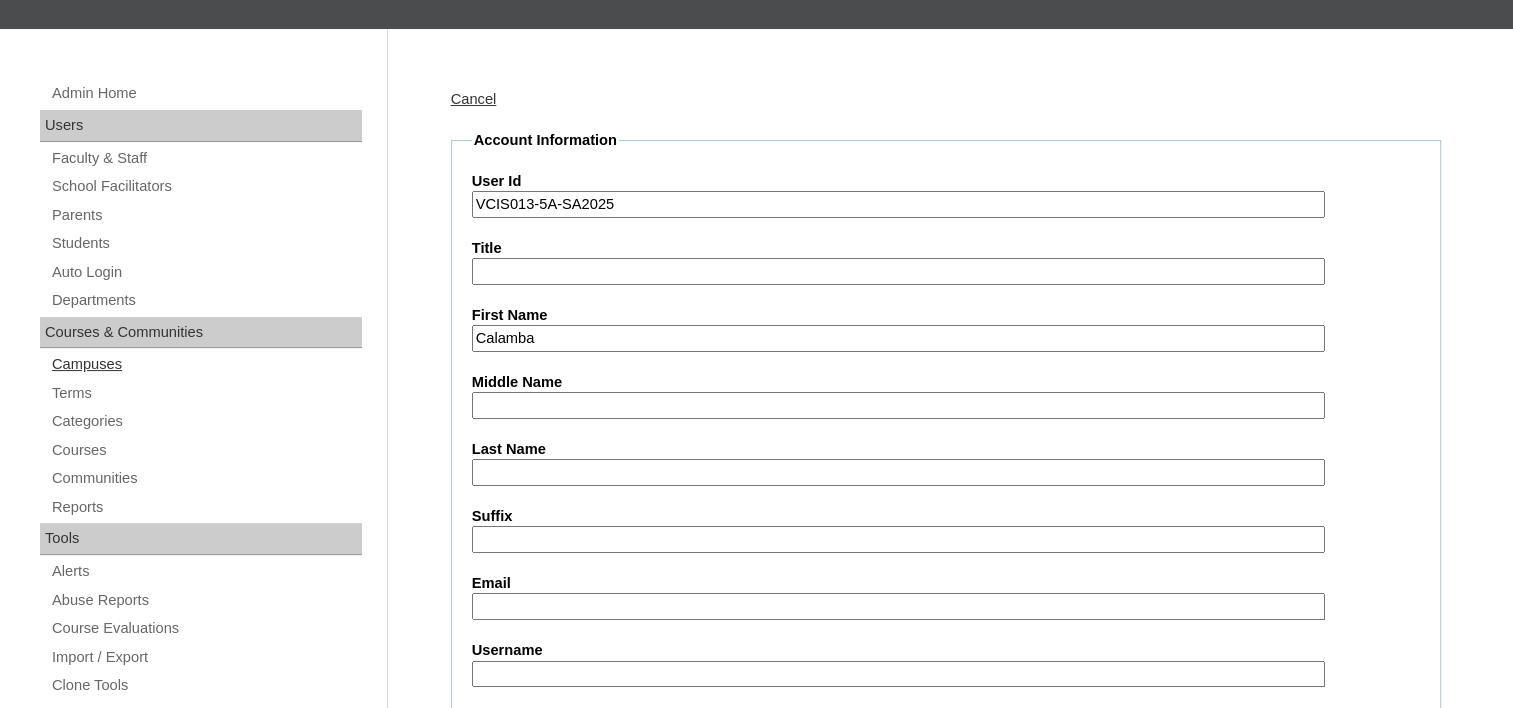 drag, startPoint x: 623, startPoint y: 335, endPoint x: 283, endPoint y: 367, distance: 341.50256 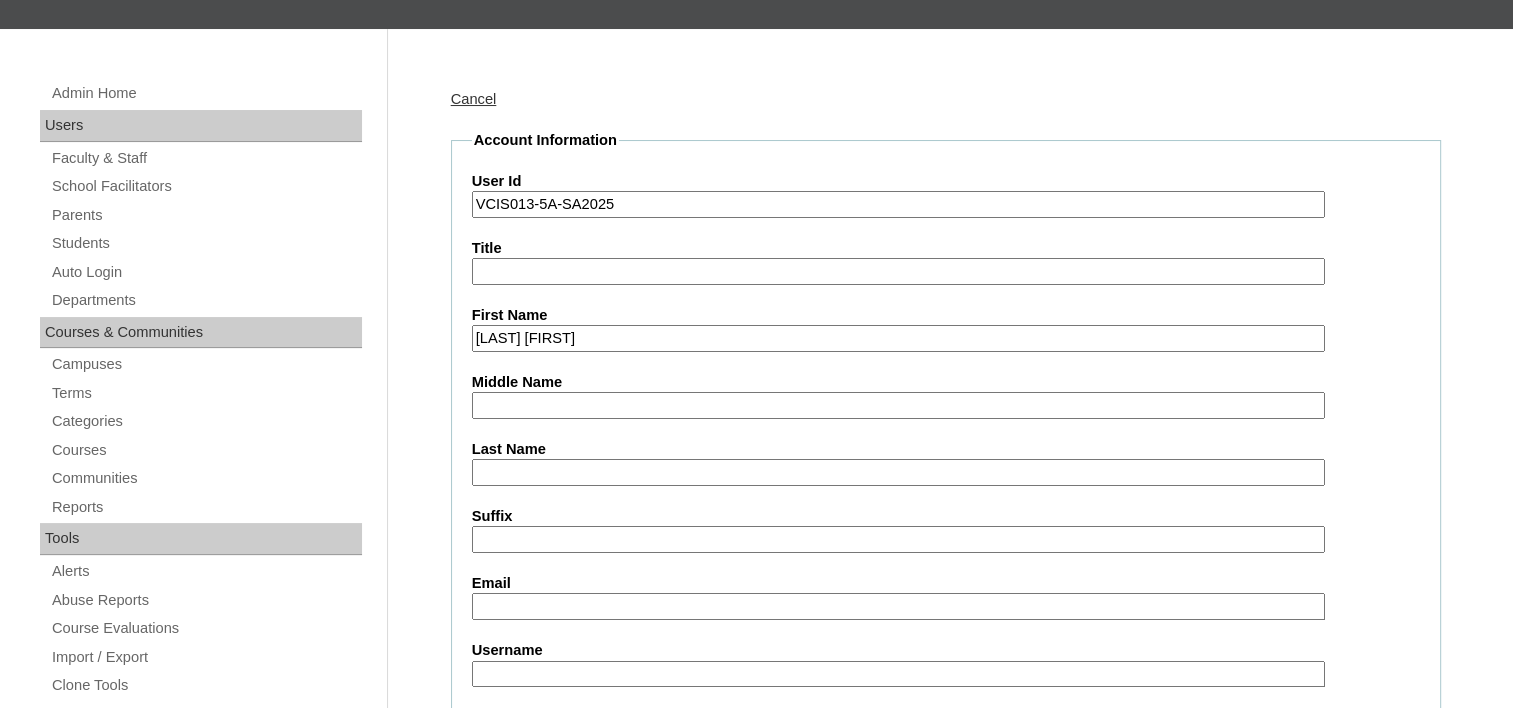 type on "[LAST] [FIRST]" 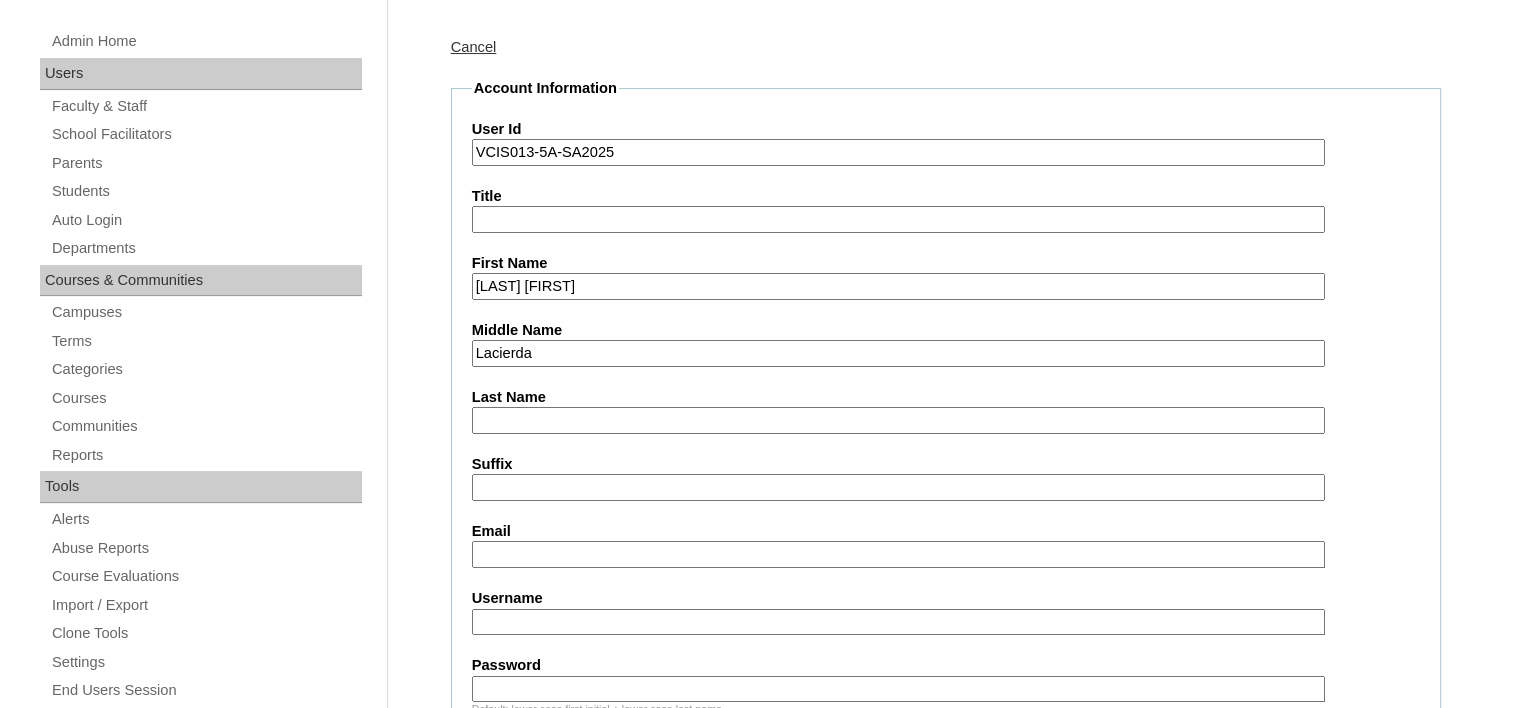 scroll, scrollTop: 300, scrollLeft: 0, axis: vertical 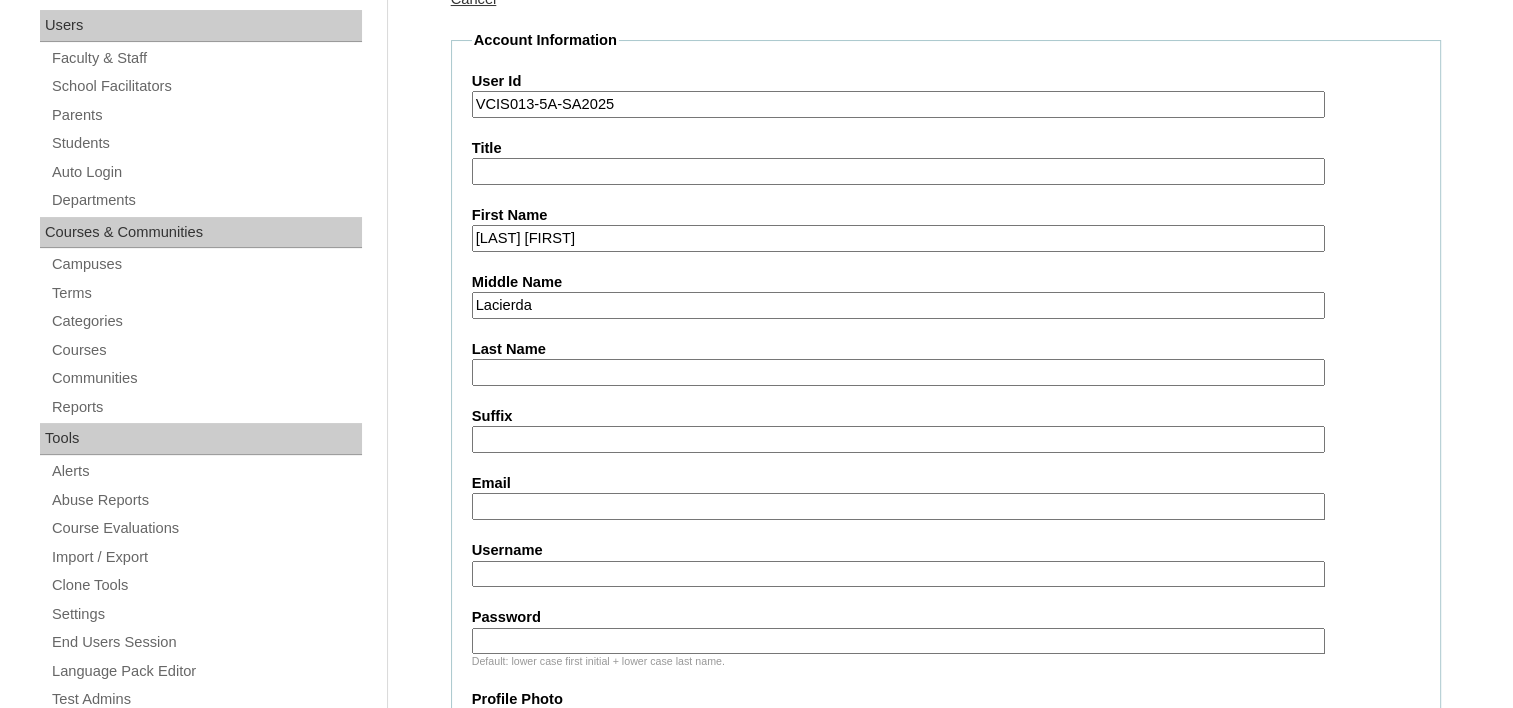 type on "Lacierda" 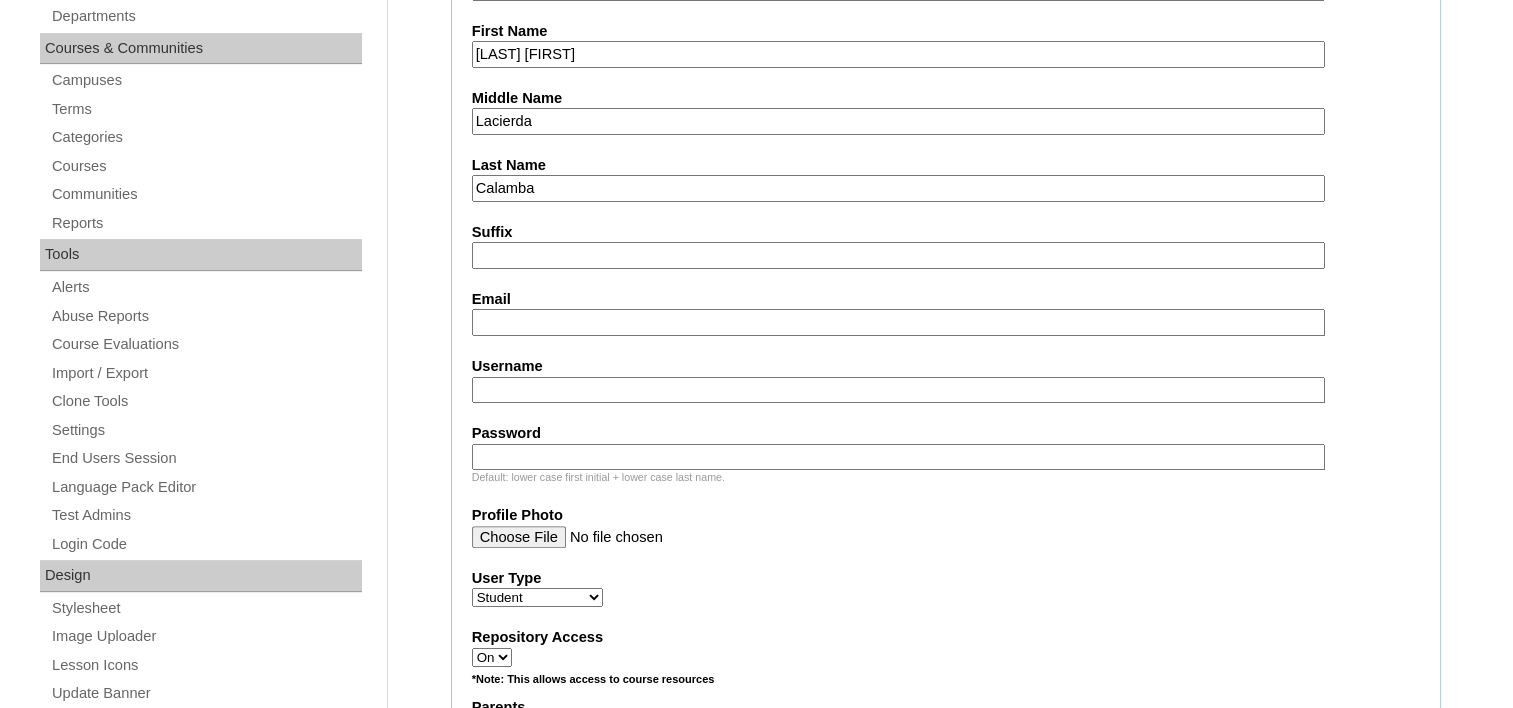 scroll, scrollTop: 600, scrollLeft: 0, axis: vertical 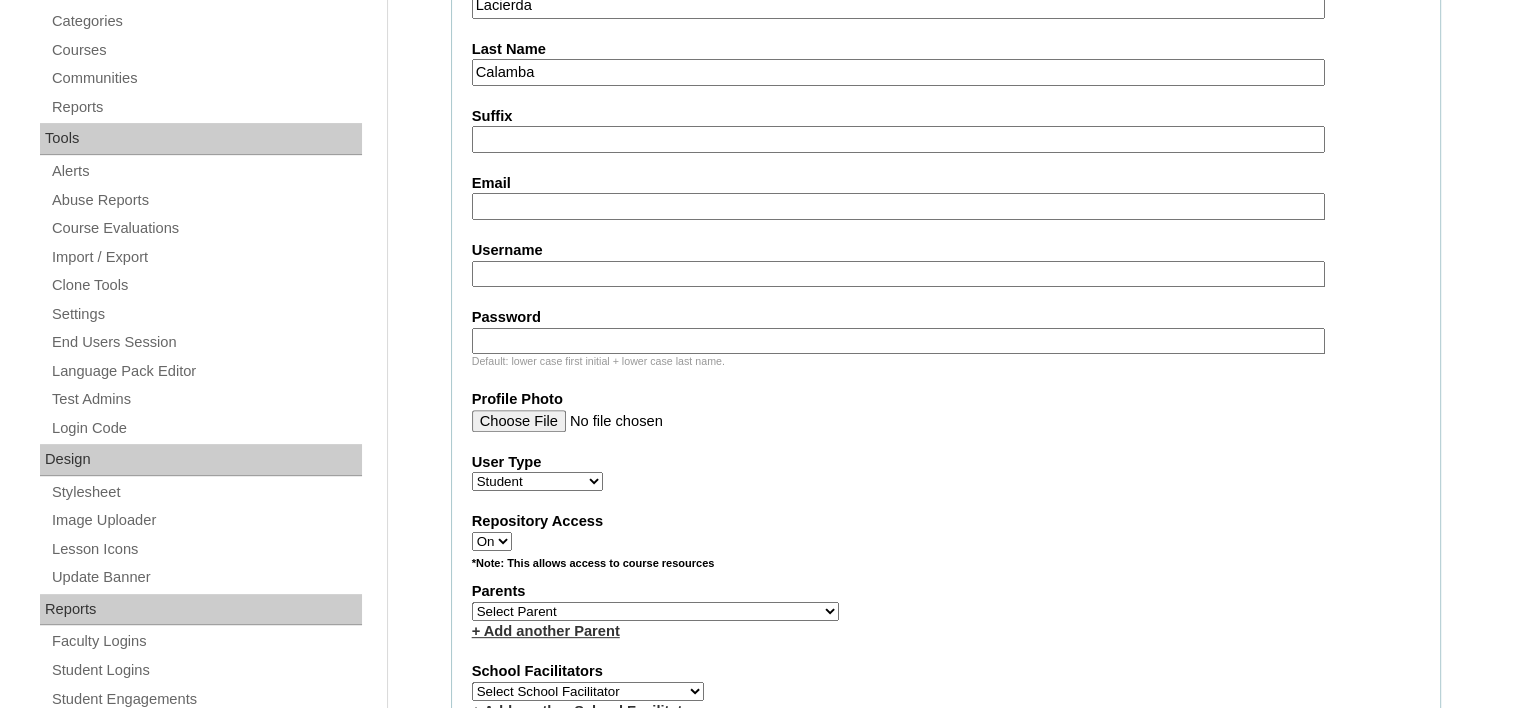 type on "Calamba" 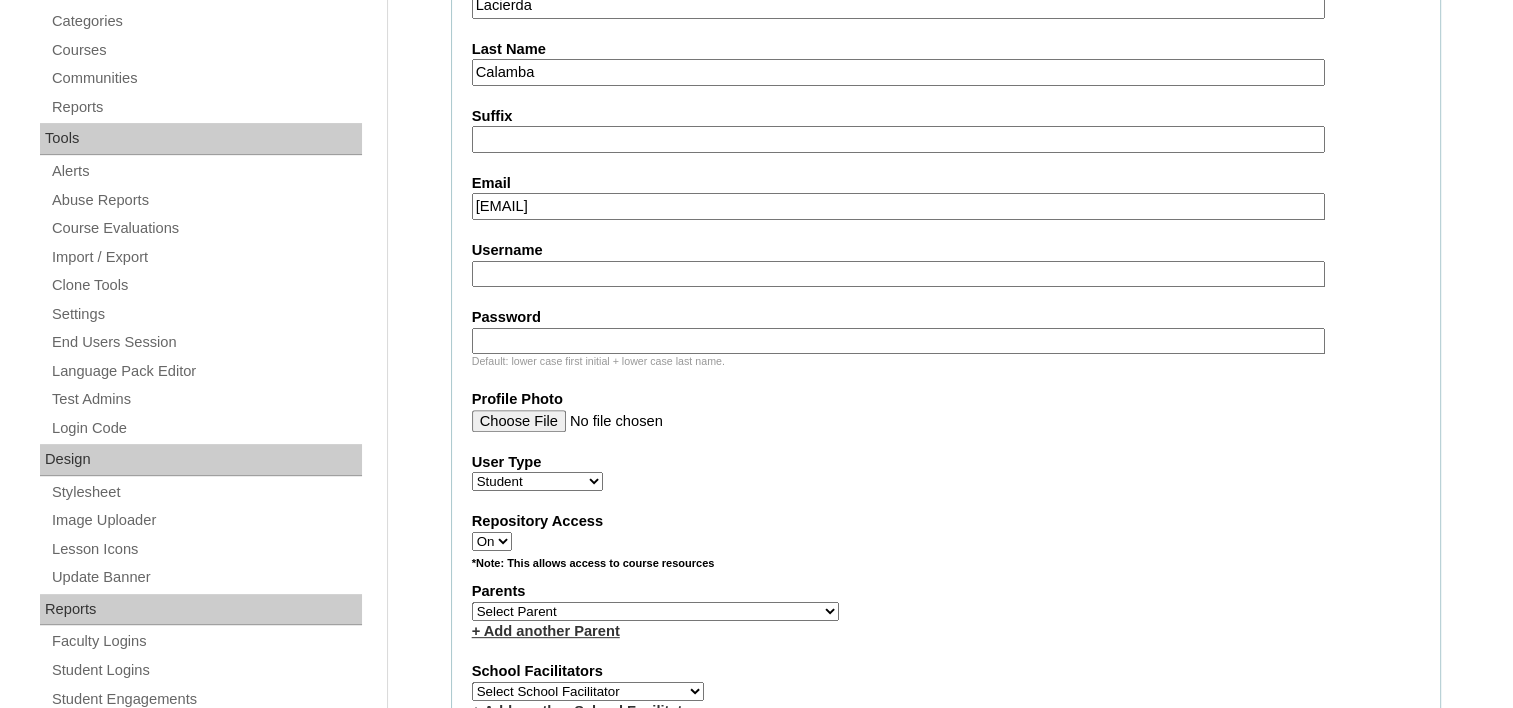 type on "[EMAIL]" 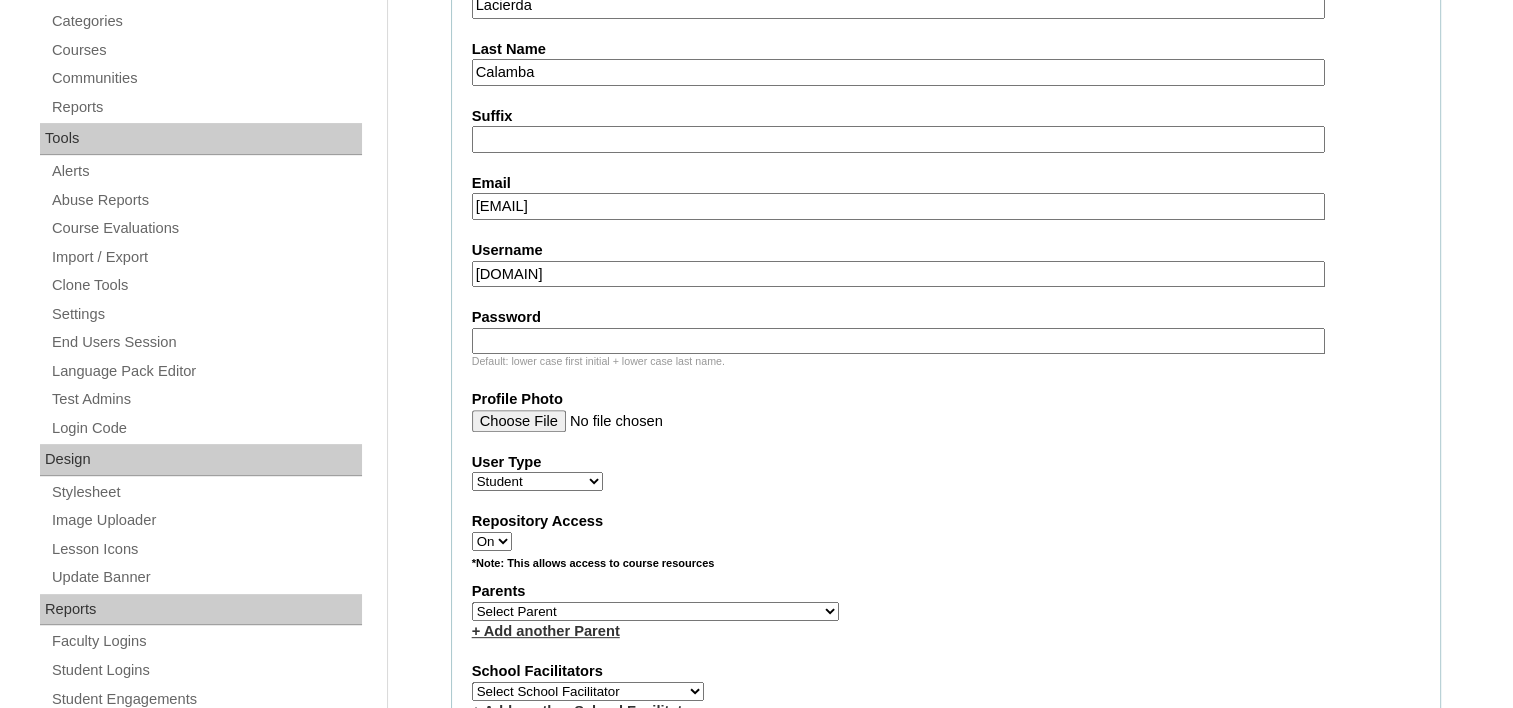 type on "[DOMAIN]" 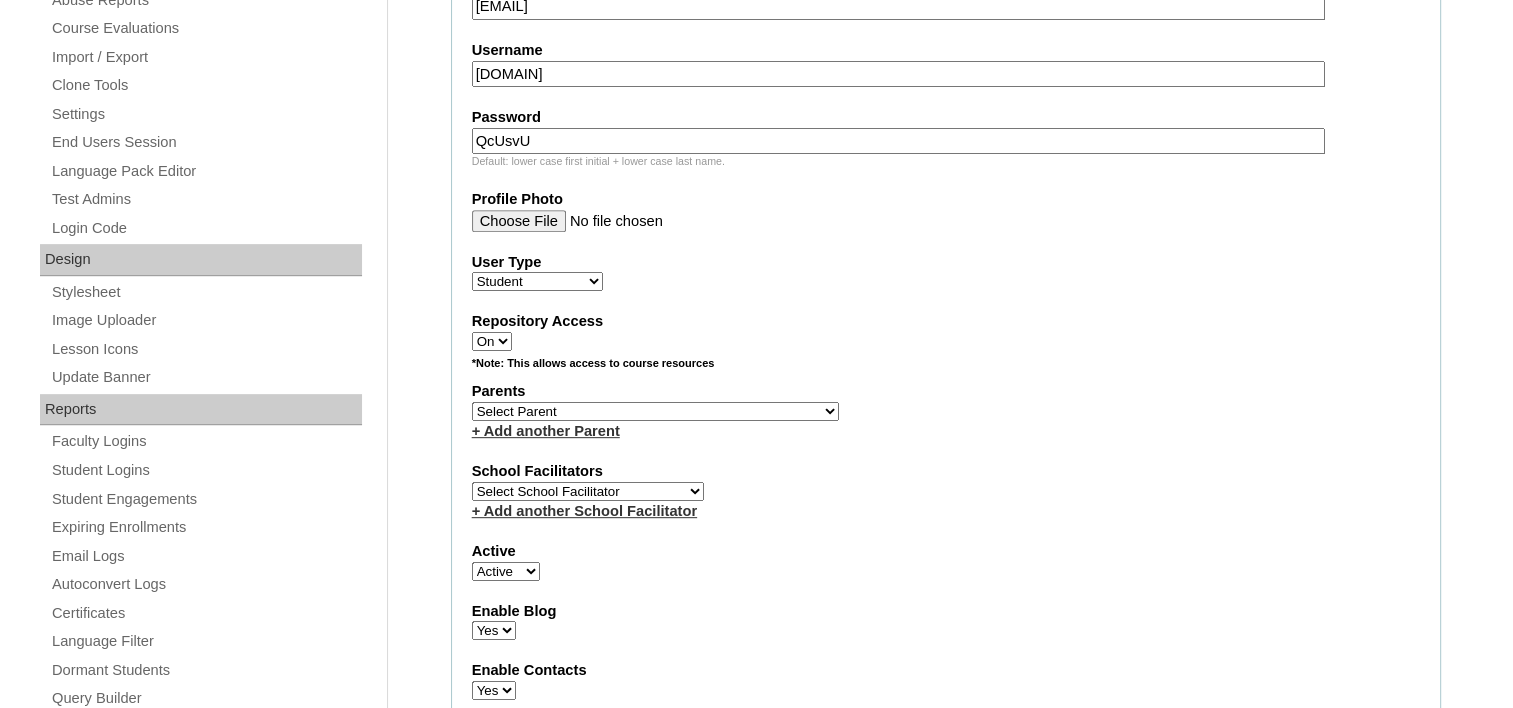 scroll, scrollTop: 900, scrollLeft: 0, axis: vertical 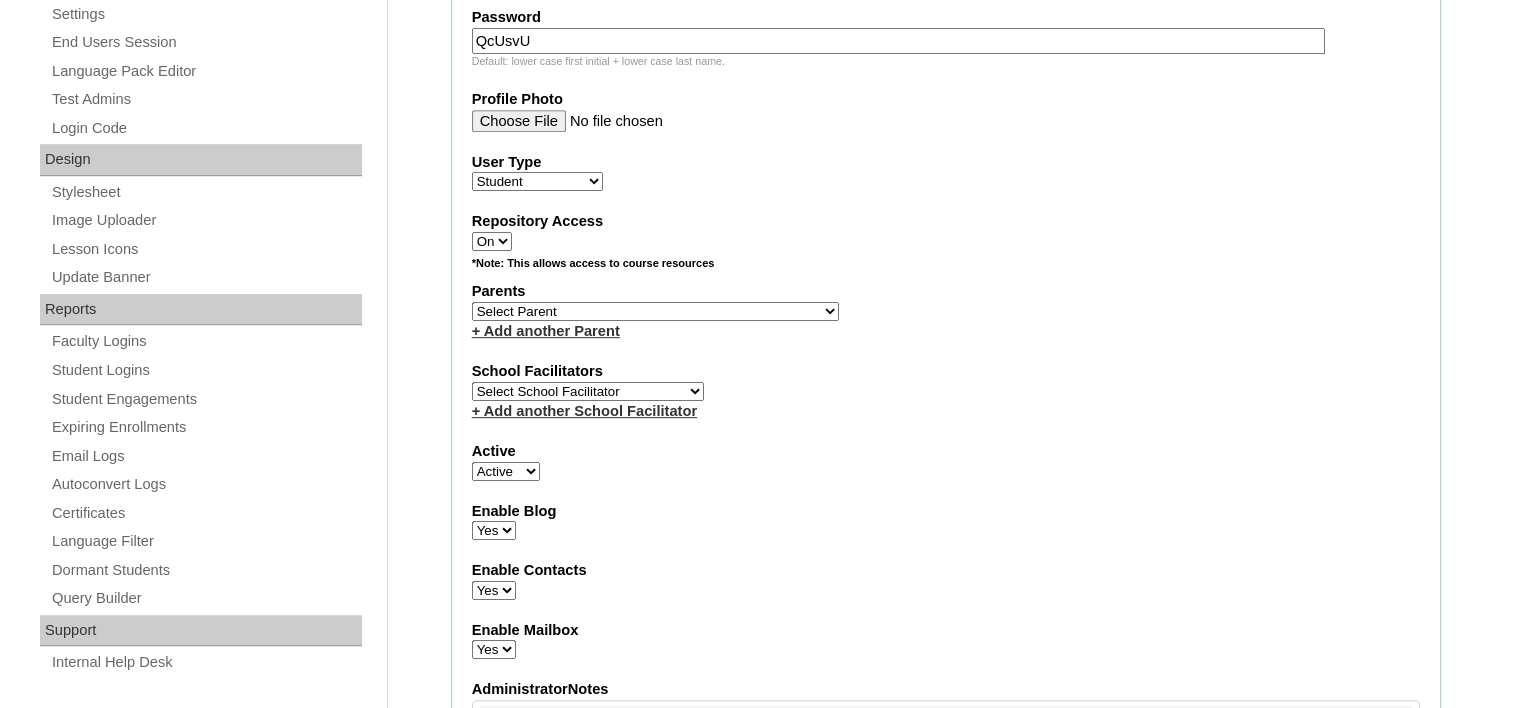 type on "QcUsvU" 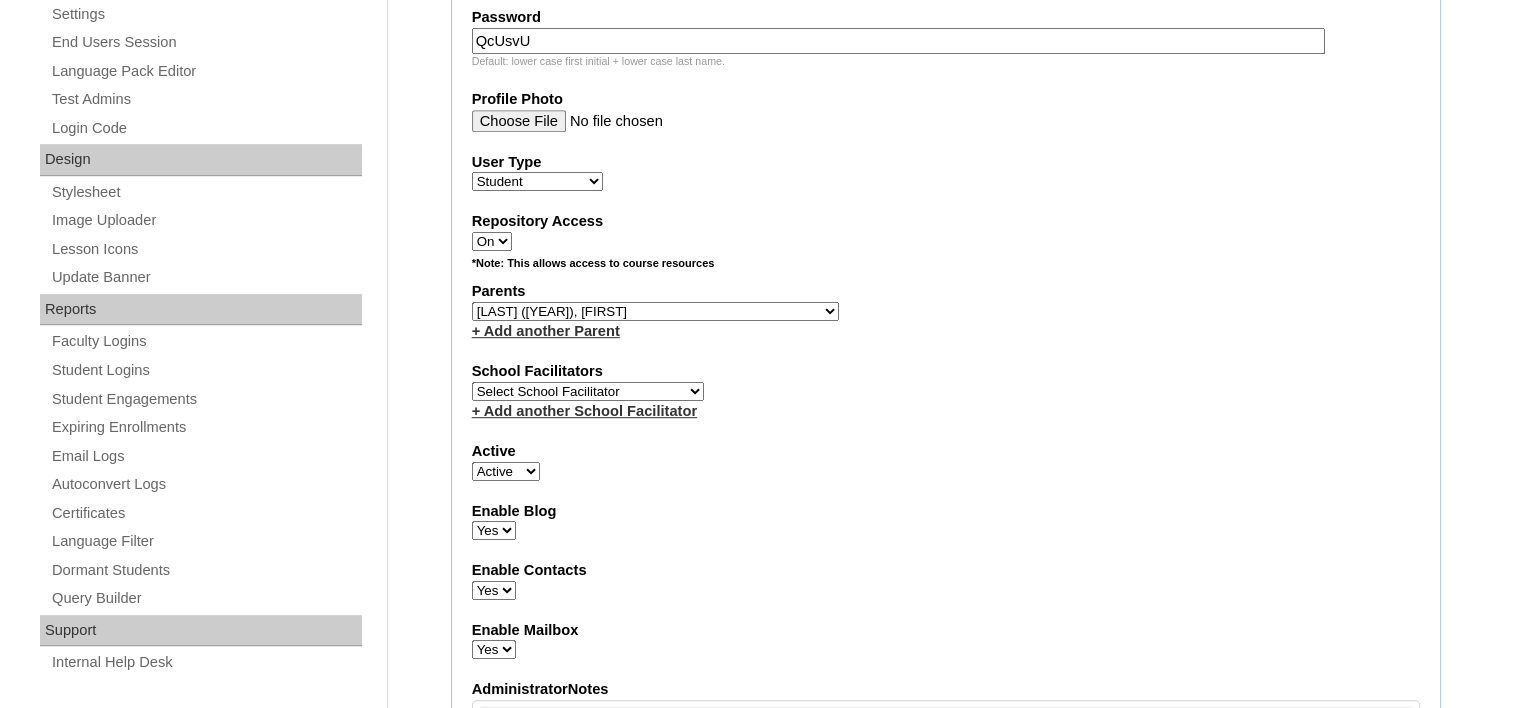 click on "Select Parent
,
,
,
,
,
,
,
,
,
,
,
,
,
,
,
,
,
,
,
,
,
,
,
,
,
,
,
,
,
,
,
,
,
,
,
,
,
,
,
, [FIRST]
, [FIRST]
, [FIRST] Account
[LAST], [FIRST] [MIDDLE]
[LAST], [FIRST]
[LAST], [FIRST] [MIDDLE]
[LAST], [FIRST] [MIDDLE]
[LAST], (OLD) [FIRST] [MIDDLE]
[LAST] ([YEAR]), [FIRST] [MIDDLE]
[LAST], [FIRST]
[LAST], [FIRST]
[LAST], [FIRST]
[LAST]	, [FIRST] ([YEAR])
[LAST], [FIRST]
[LAST] [YEAR], [FIRST]
[LAST]	 , [FIRST] [MIDDLE]
[LAST] ([YEAR]), [FIRST]
[LAST]	, [FIRST] [MIDDLE]
[LAST], [FIRST]
[LAST], [FIRST] [MIDDLE]
[LAST], [FIRST]
[LAST], [FIRST] [MIDDLE]
[LAST], [FIRST]
[LAST], [FIRST] [MIDDLE]
[LAST], [FIRST]" at bounding box center (655, 311) 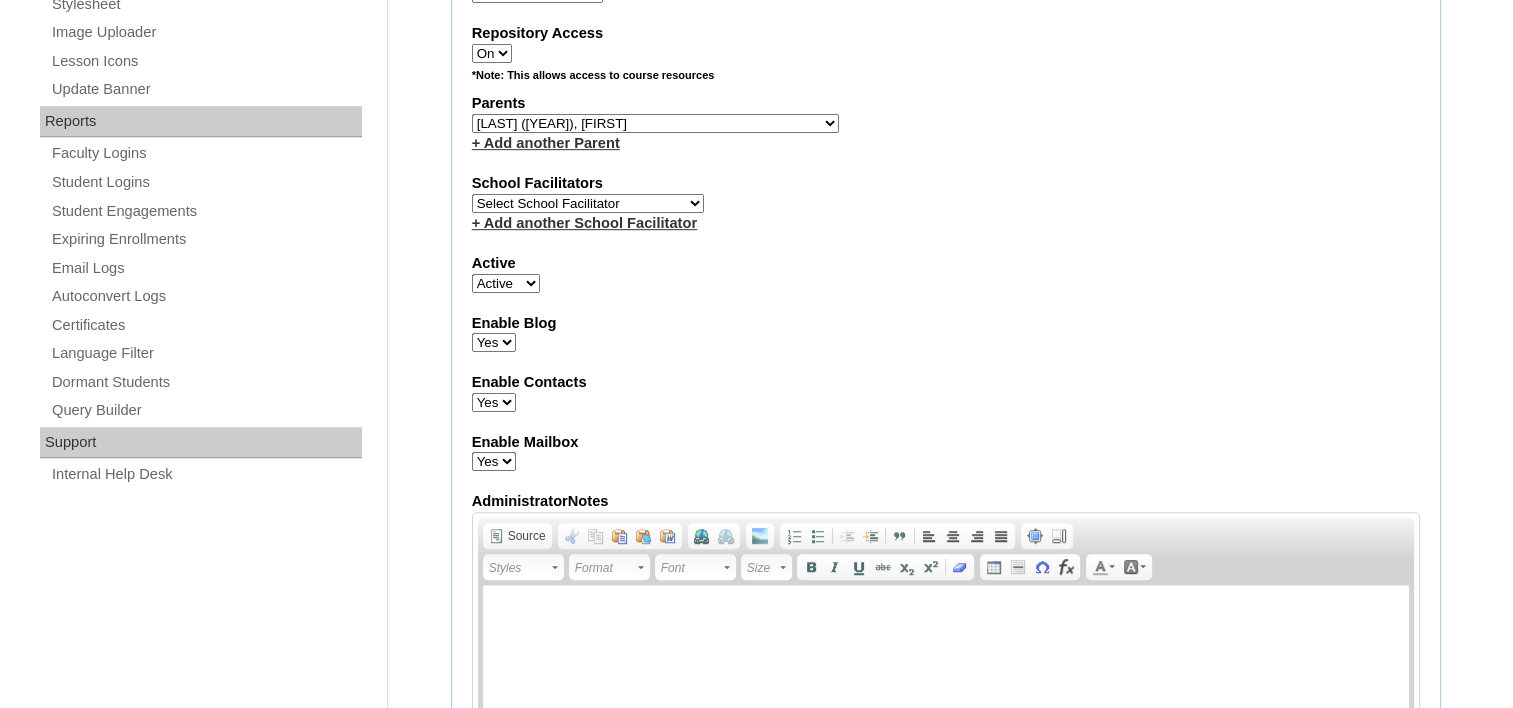 scroll, scrollTop: 1100, scrollLeft: 0, axis: vertical 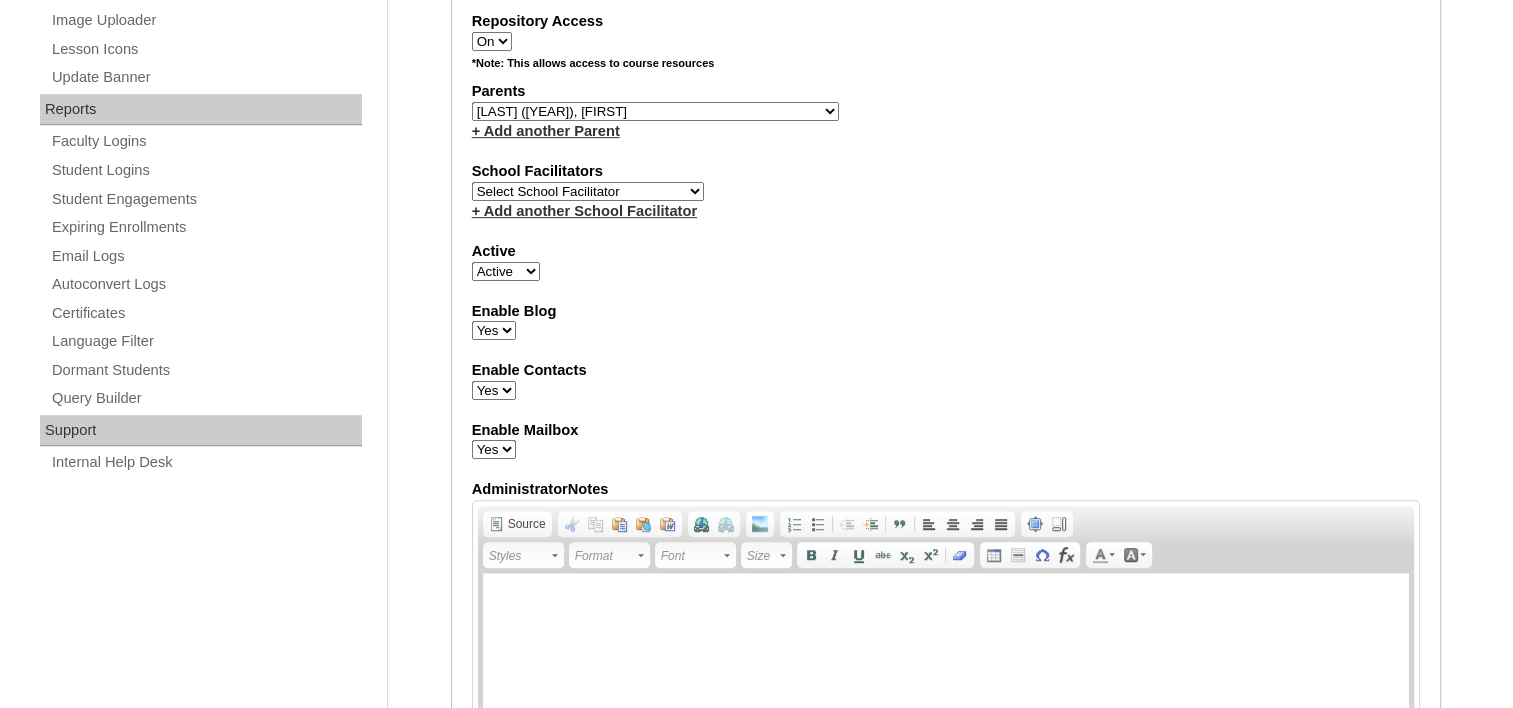 click on "Select School Facilitator
Norman Añain
Ruffa Abadijas
Mary Abella
Gloryfe Abion
Ariel Micah Albuero
Ariel Albuero OLD
KC Arciaga
Denise Ayado
Ruth Maye Bacani
May Bautista
Zaida Belbar
Daniella Benitez
Marielle Bermas
Jamie Ann Bleza
Mark Christian Braganza
Anj Brequillo
Melody Broqueza
Ruth Catherine Caña
Kit Cachuela
Jethro Francis Cagas
Camille Canlas
Mescel Capoquian
Mitchelle Carlos
Rose Castillo
Paula Mae Catalan
Jeremy Ann Catunao
Charlene Mae Chiong
Cla Chua
Cyrene Chua
Joshua Cobilla
Clarissa Joy Colimbino
Alvin Cruz
Ma. Katrina Helena Dabu
Krizle Fidelis De Vera
Henrick Jess Del Mundo
Precious Haziel Del Rosario
Reyna Lou Dela Pasion
Ritchel Densing
Alex Diaz
Alexandra Diaz
Alexandra Diaz
Patricia Diomampo-Co
Therese Margaurite Domingo
dontuse dontuse
Charrise Encina
VCIS TEACHER ENGLISH 5678
Chiaralyn Escamillas
Princess  Farrales
Kaye Felipe
Lery Garcia
Carmina Generalao
Racel Gonzales" at bounding box center (588, 191) 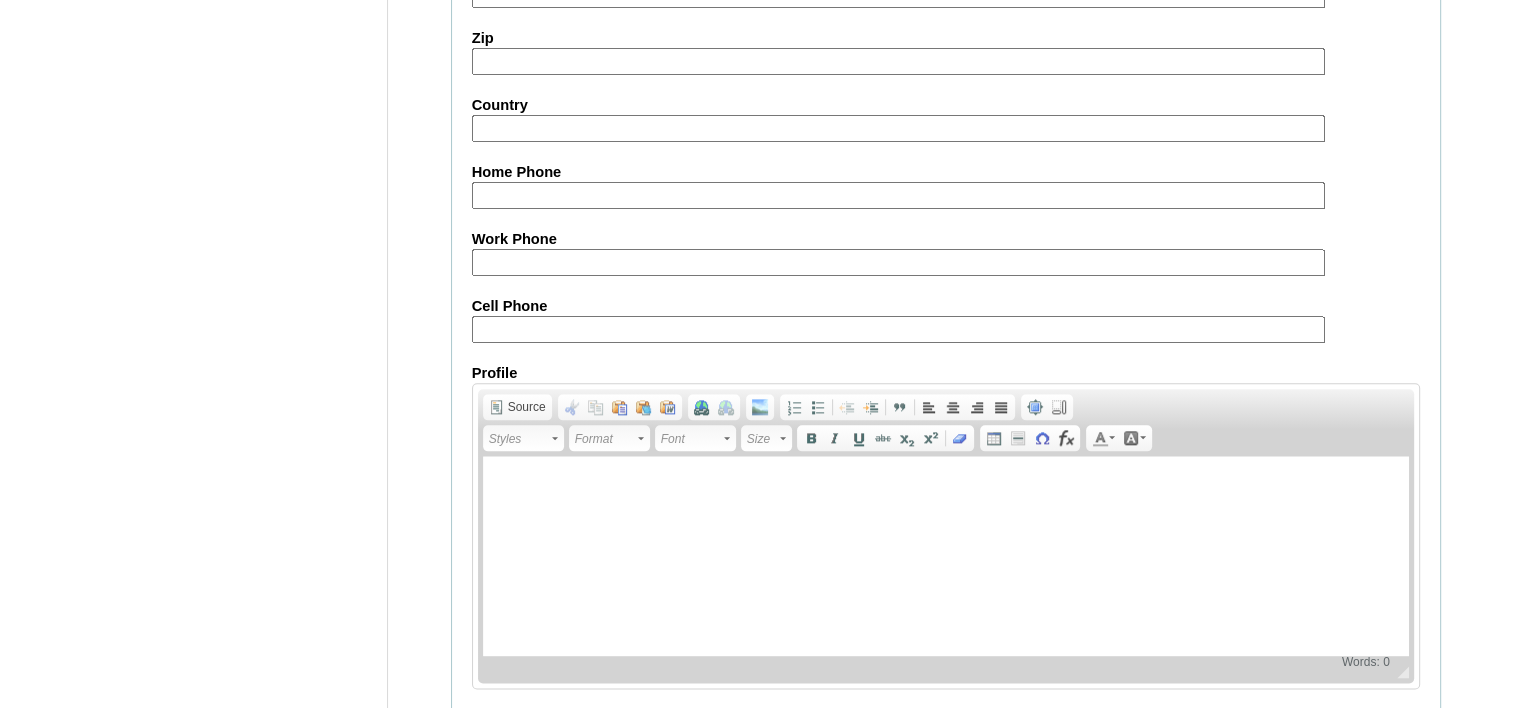 scroll, scrollTop: 2213, scrollLeft: 0, axis: vertical 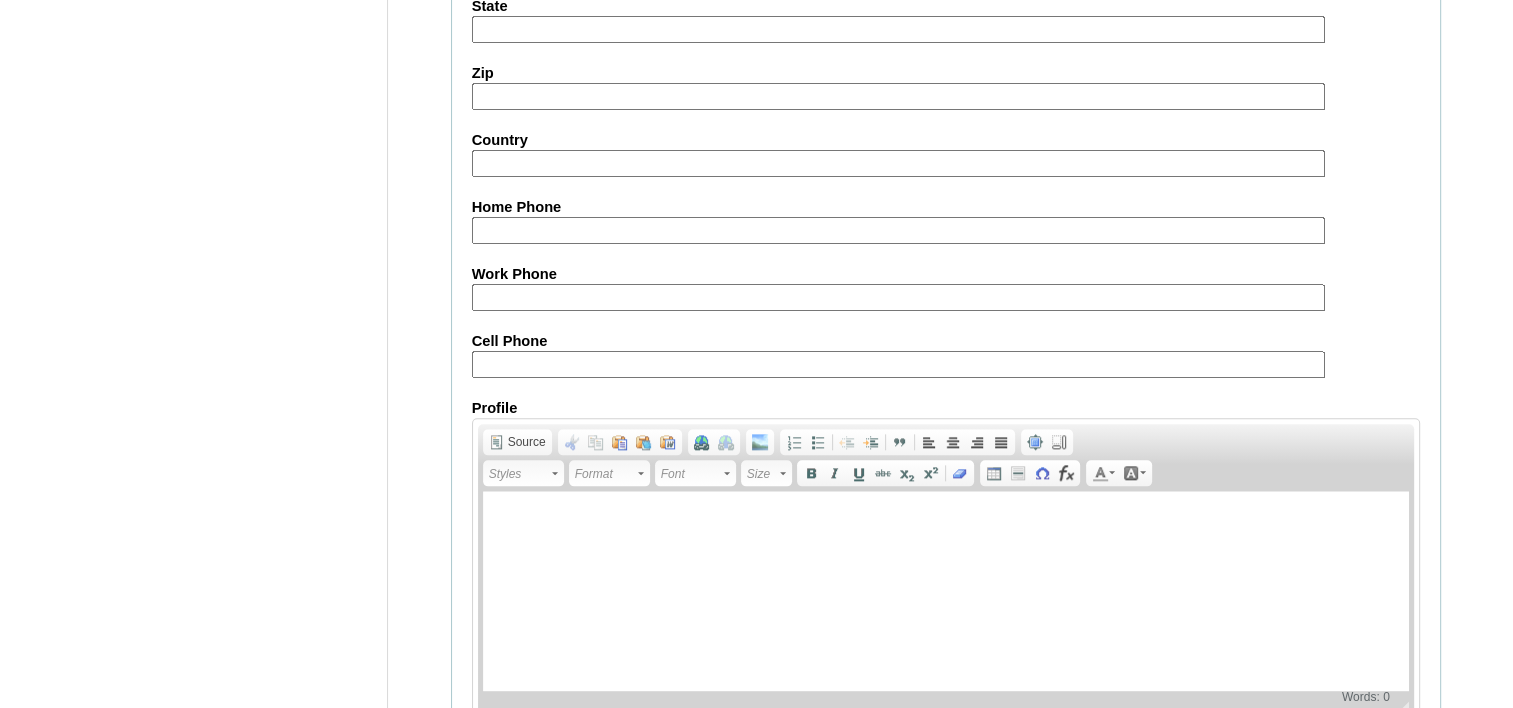 click on "Cell Phone" at bounding box center [898, 364] 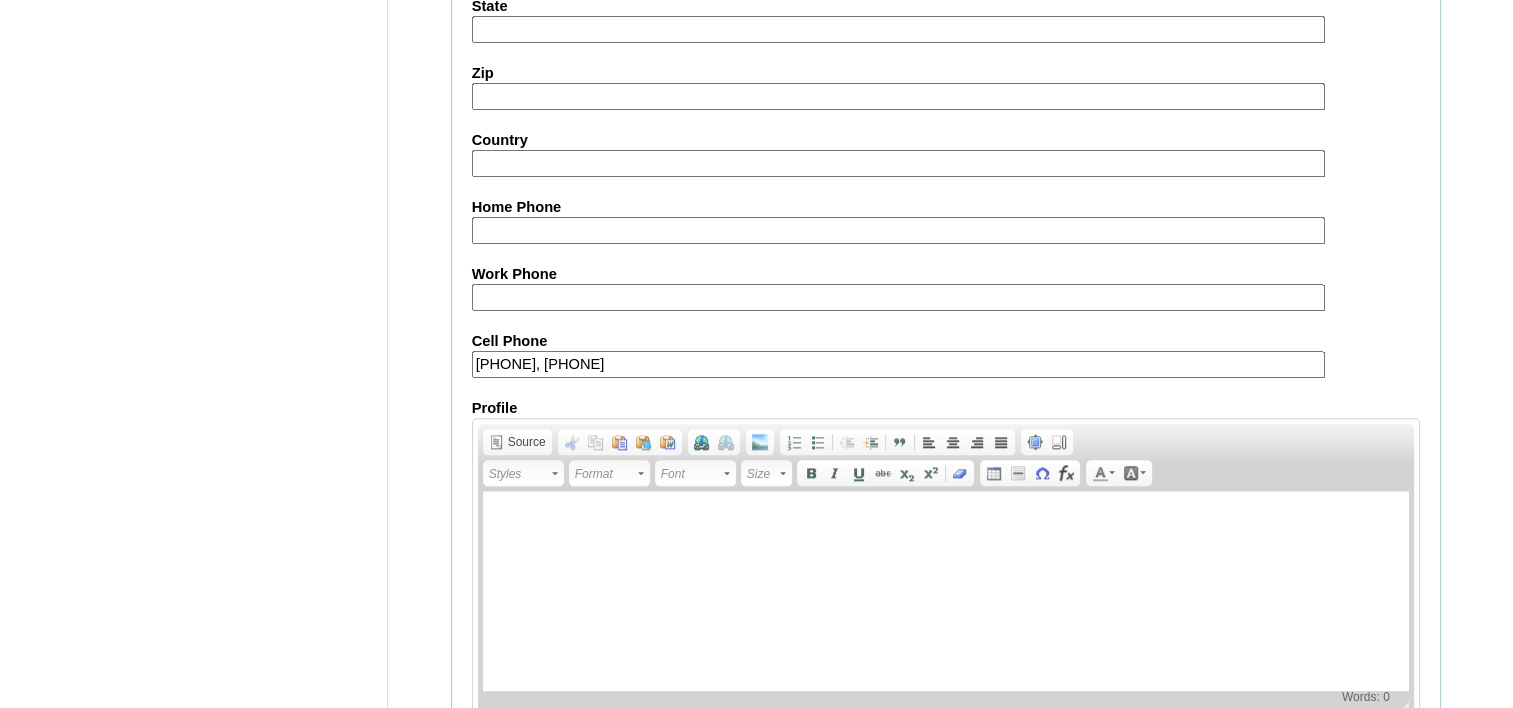 type on "[PHONE], [PHONE]" 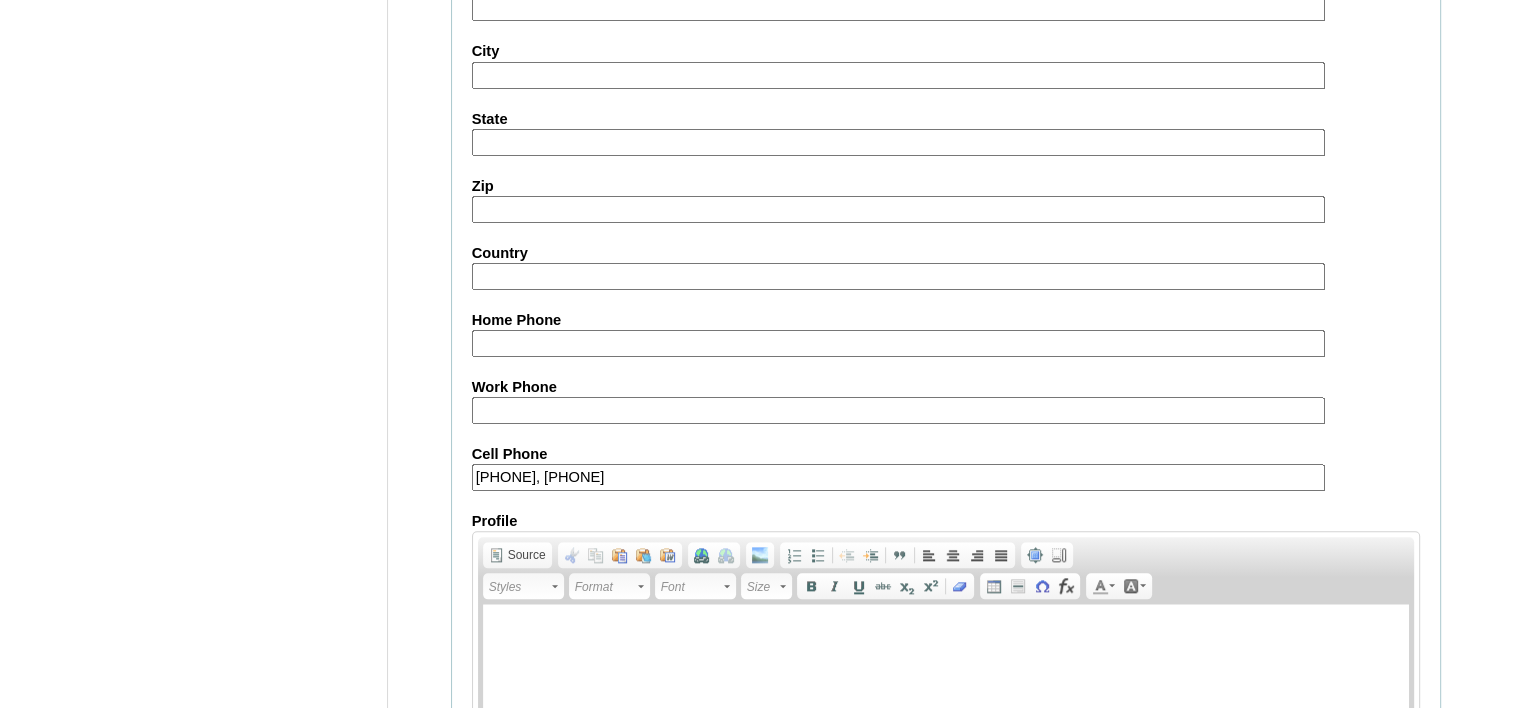 scroll, scrollTop: 2313, scrollLeft: 0, axis: vertical 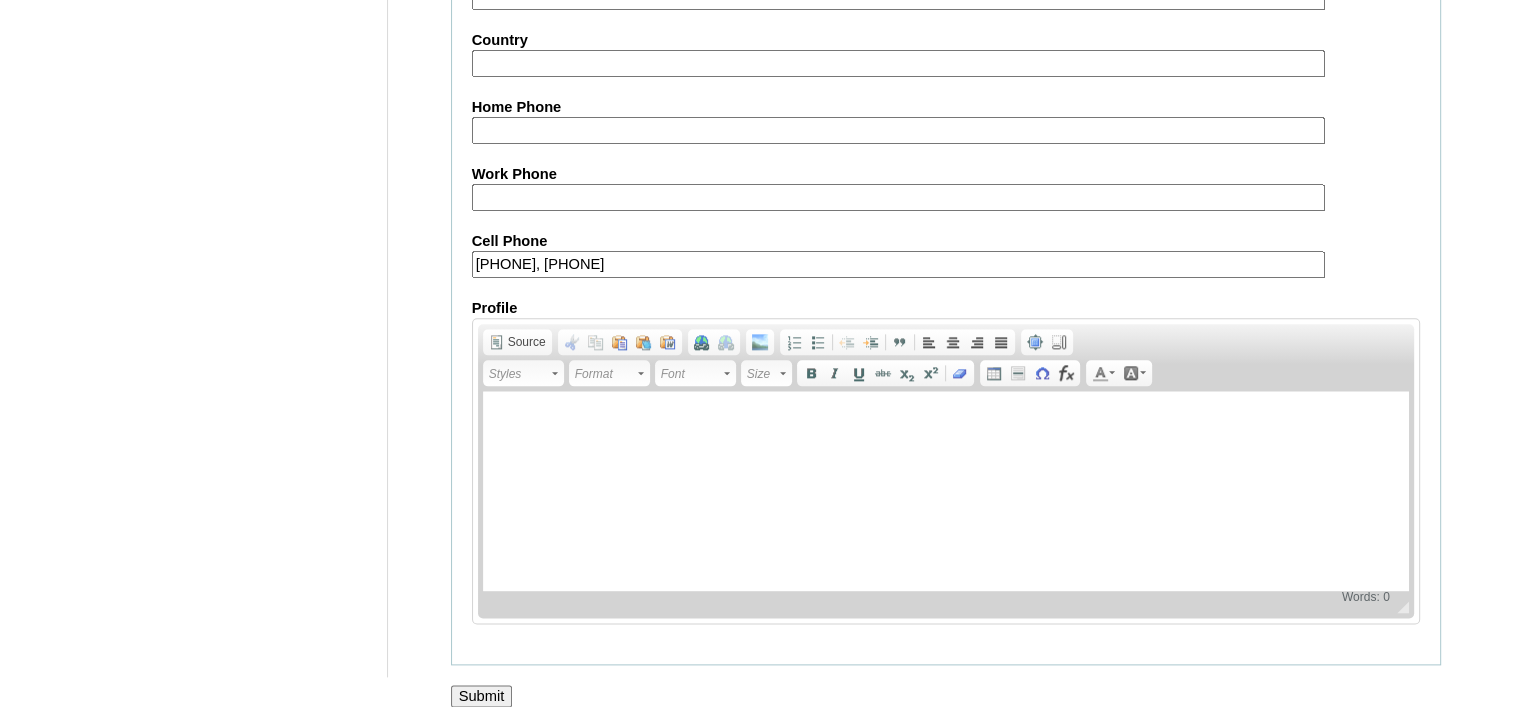 click on "Submit" at bounding box center [482, 696] 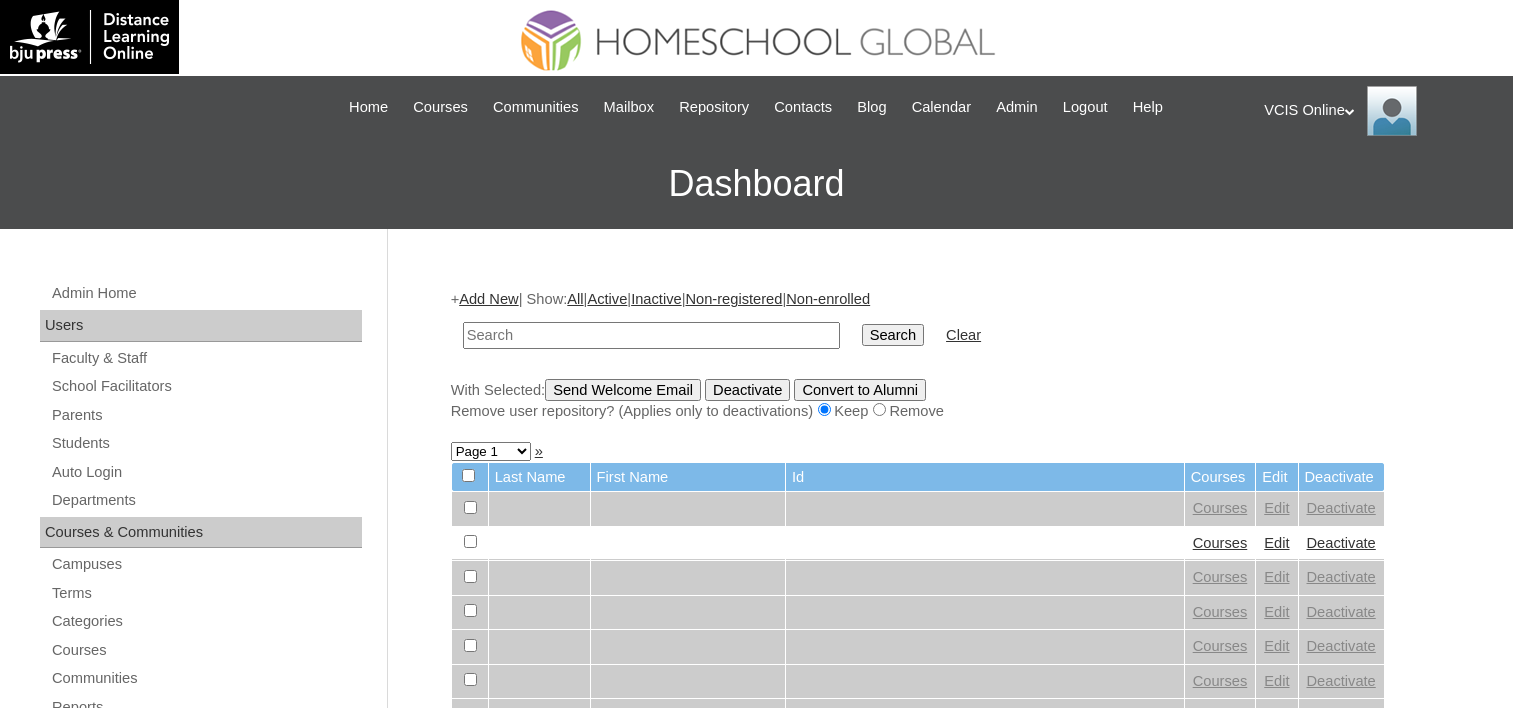scroll, scrollTop: 0, scrollLeft: 0, axis: both 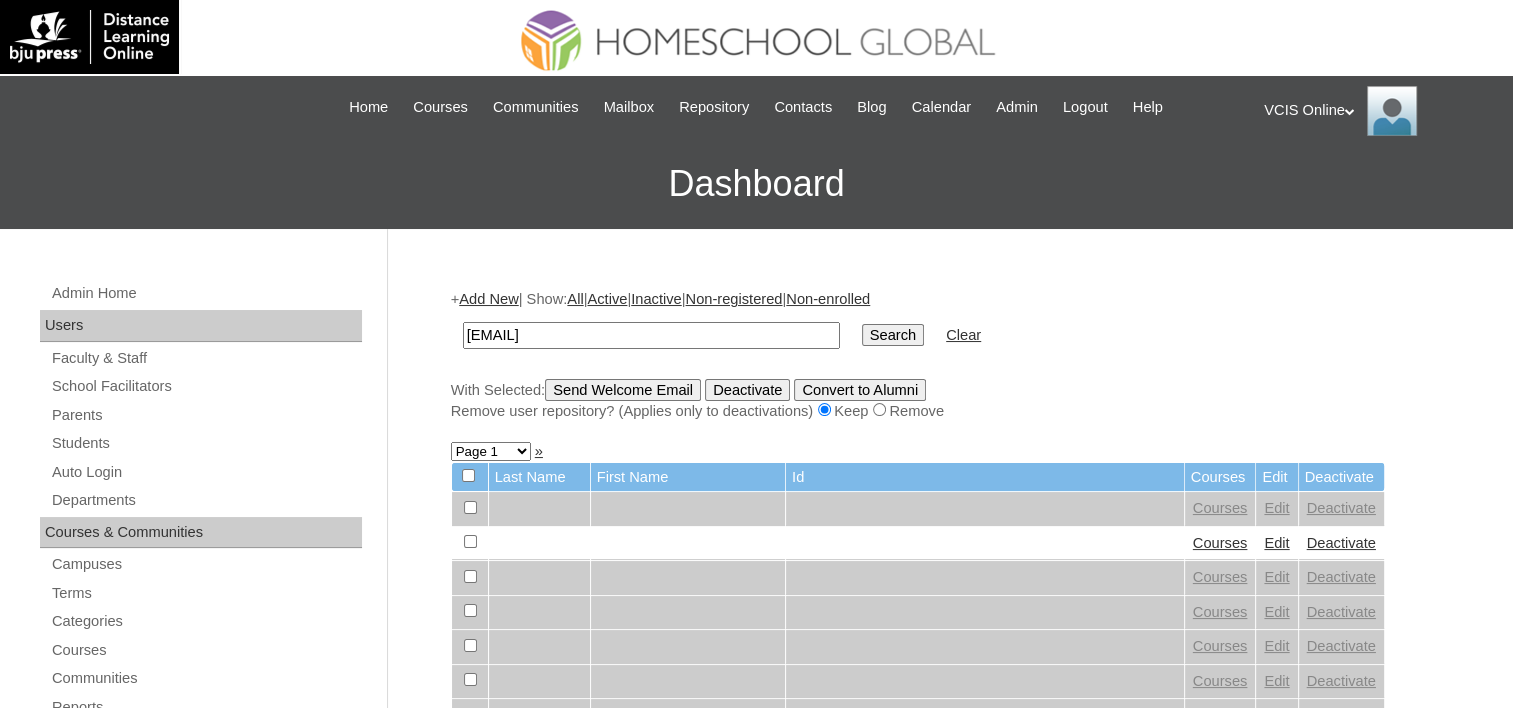 type on "[EMAIL]" 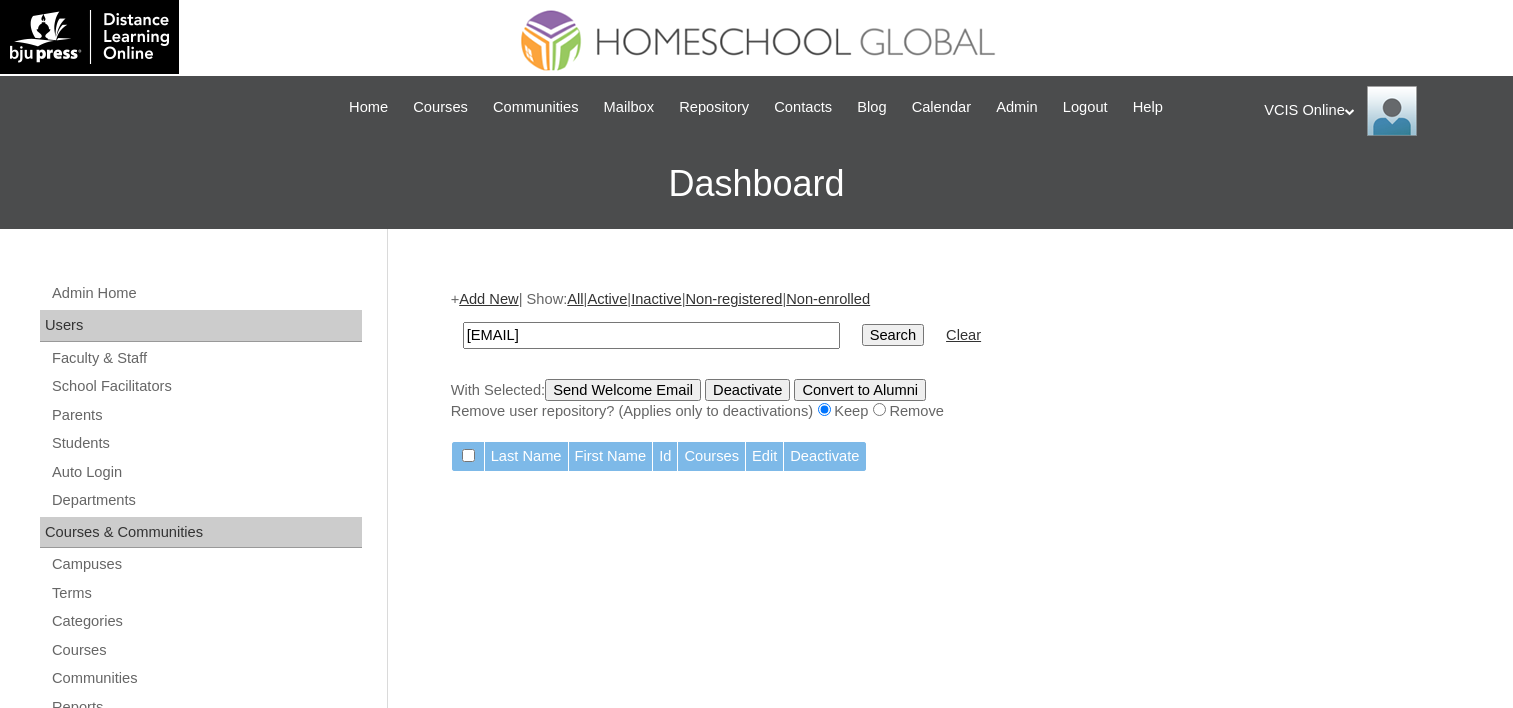 scroll, scrollTop: 0, scrollLeft: 0, axis: both 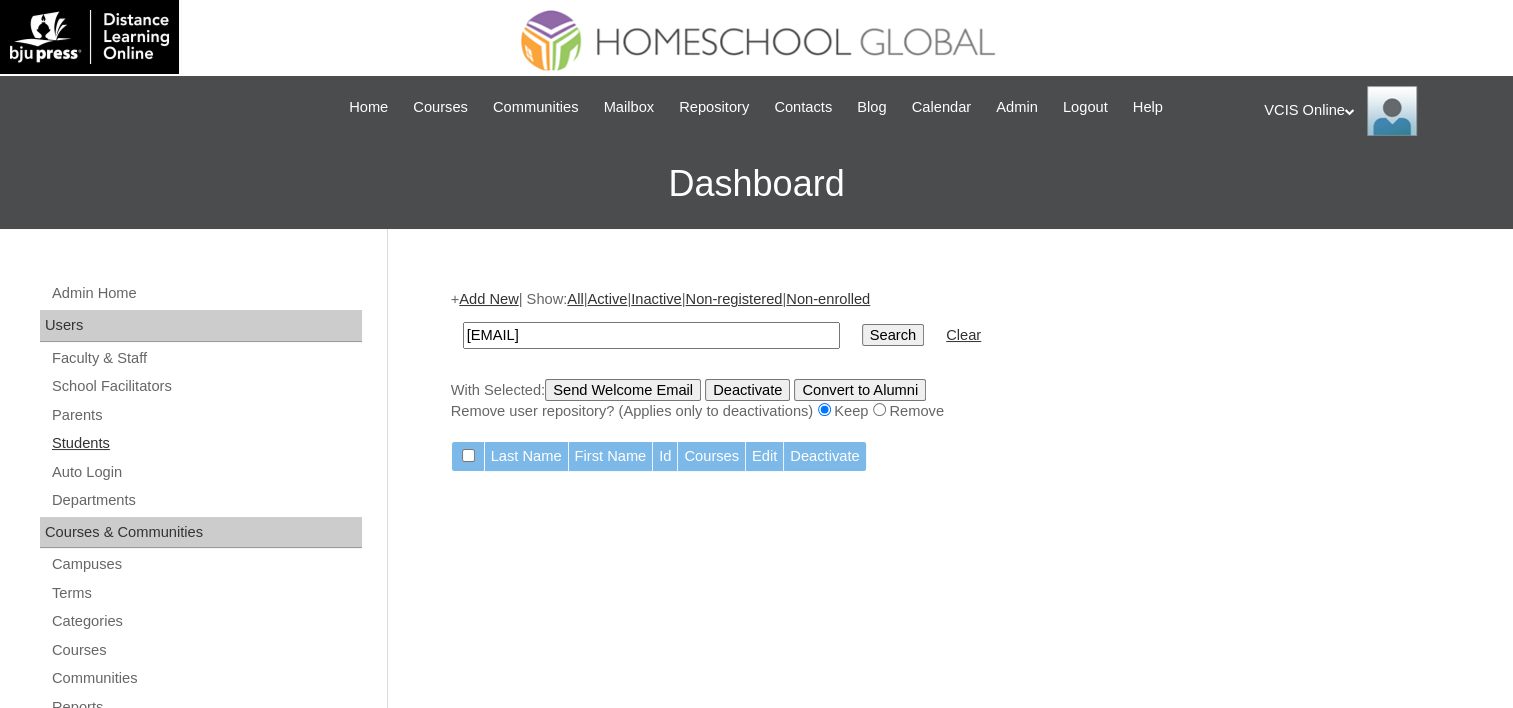 click on "Students" at bounding box center (206, 443) 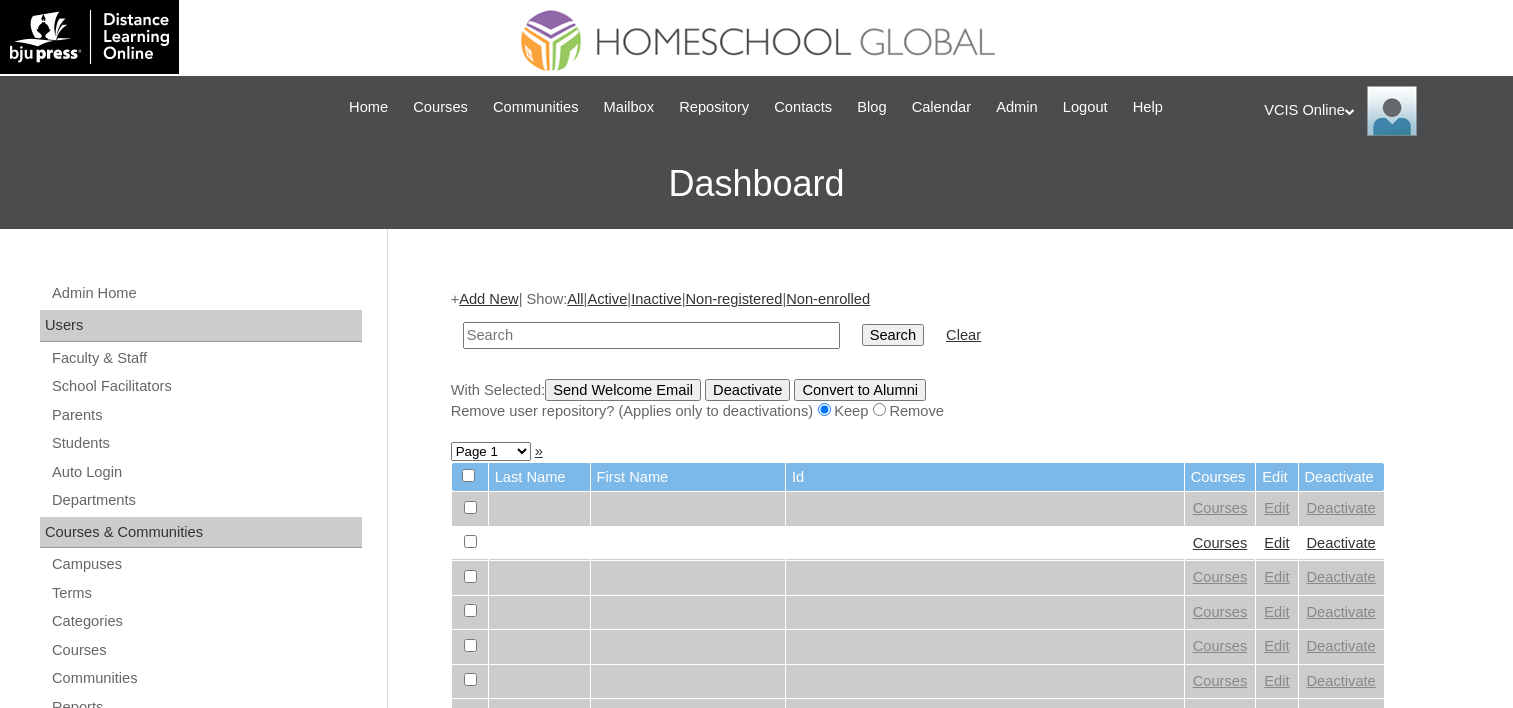 scroll, scrollTop: 0, scrollLeft: 0, axis: both 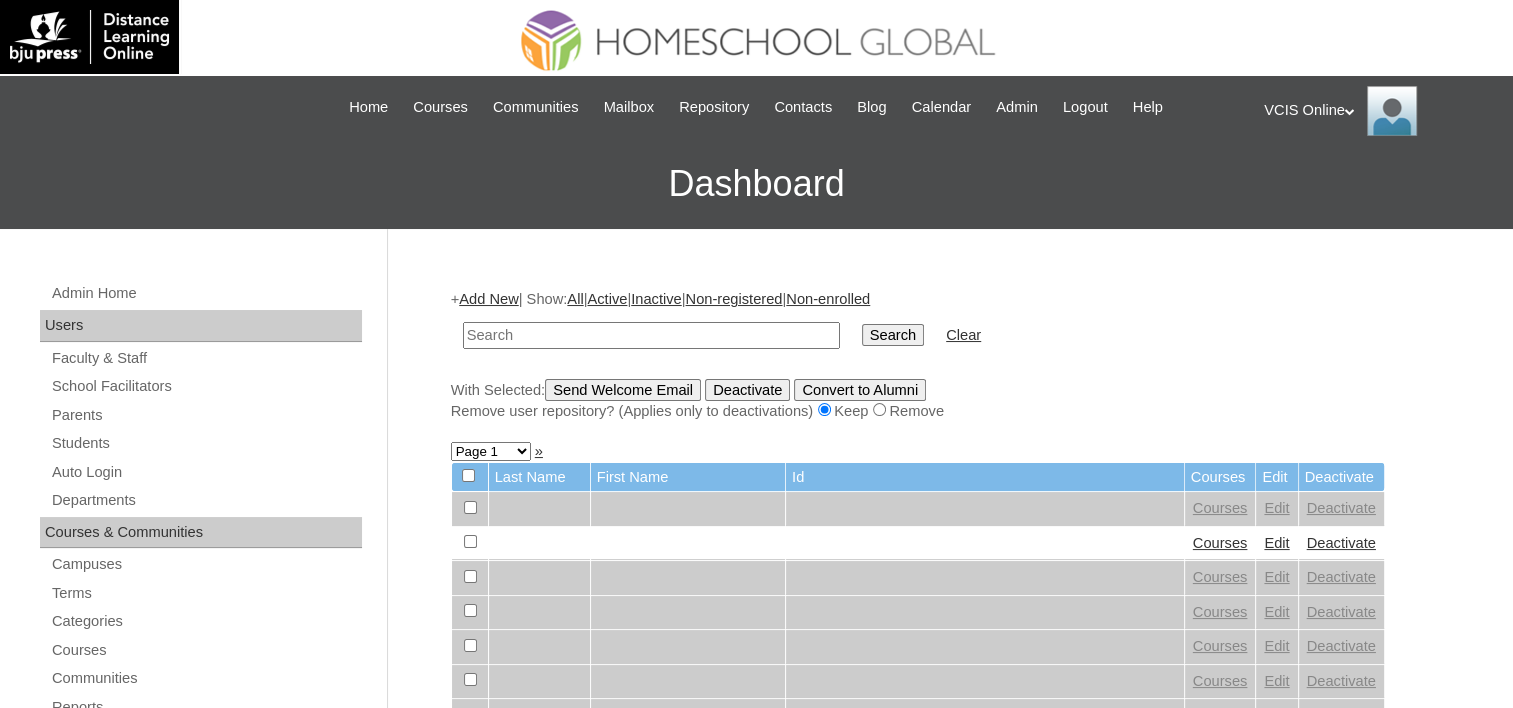 click at bounding box center [651, 335] 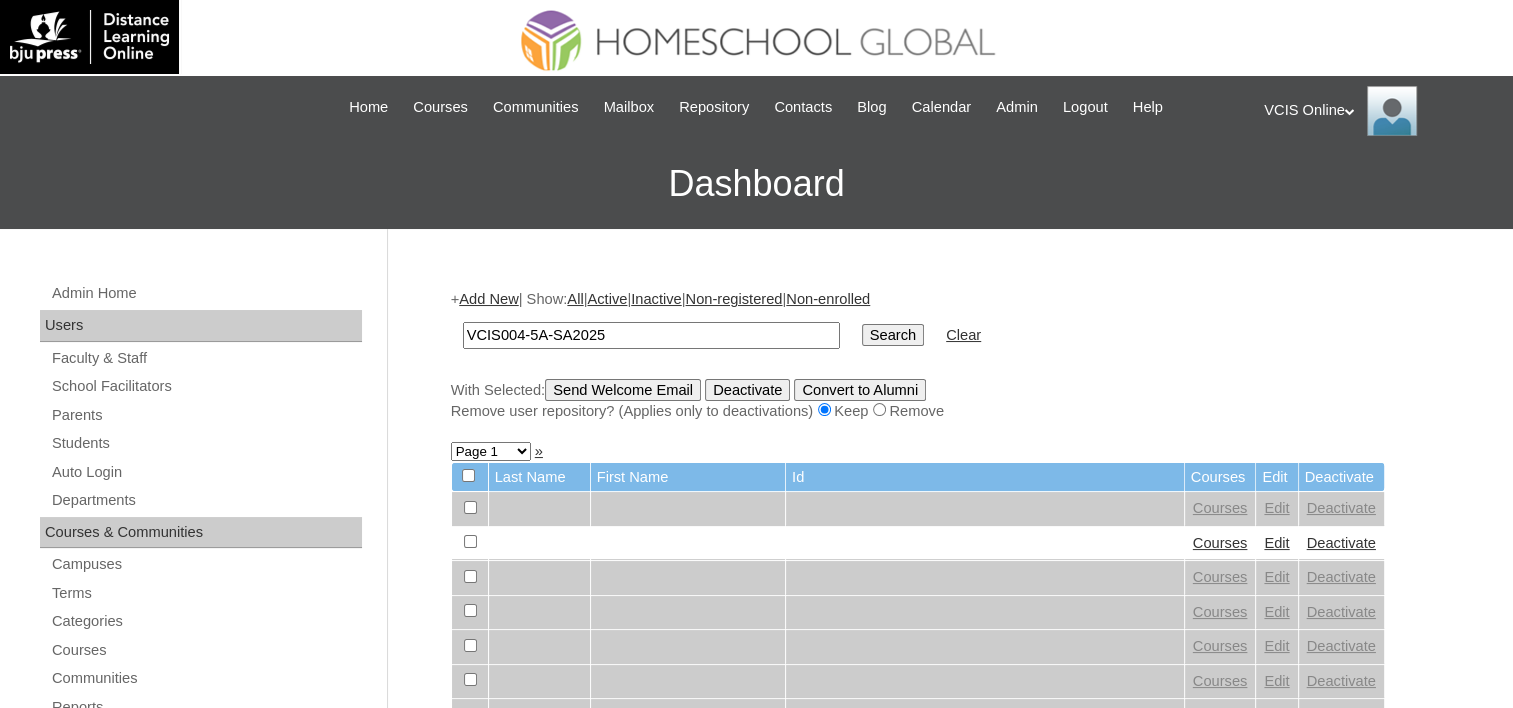 click on "VCIS004-5A-SA2025" at bounding box center [651, 335] 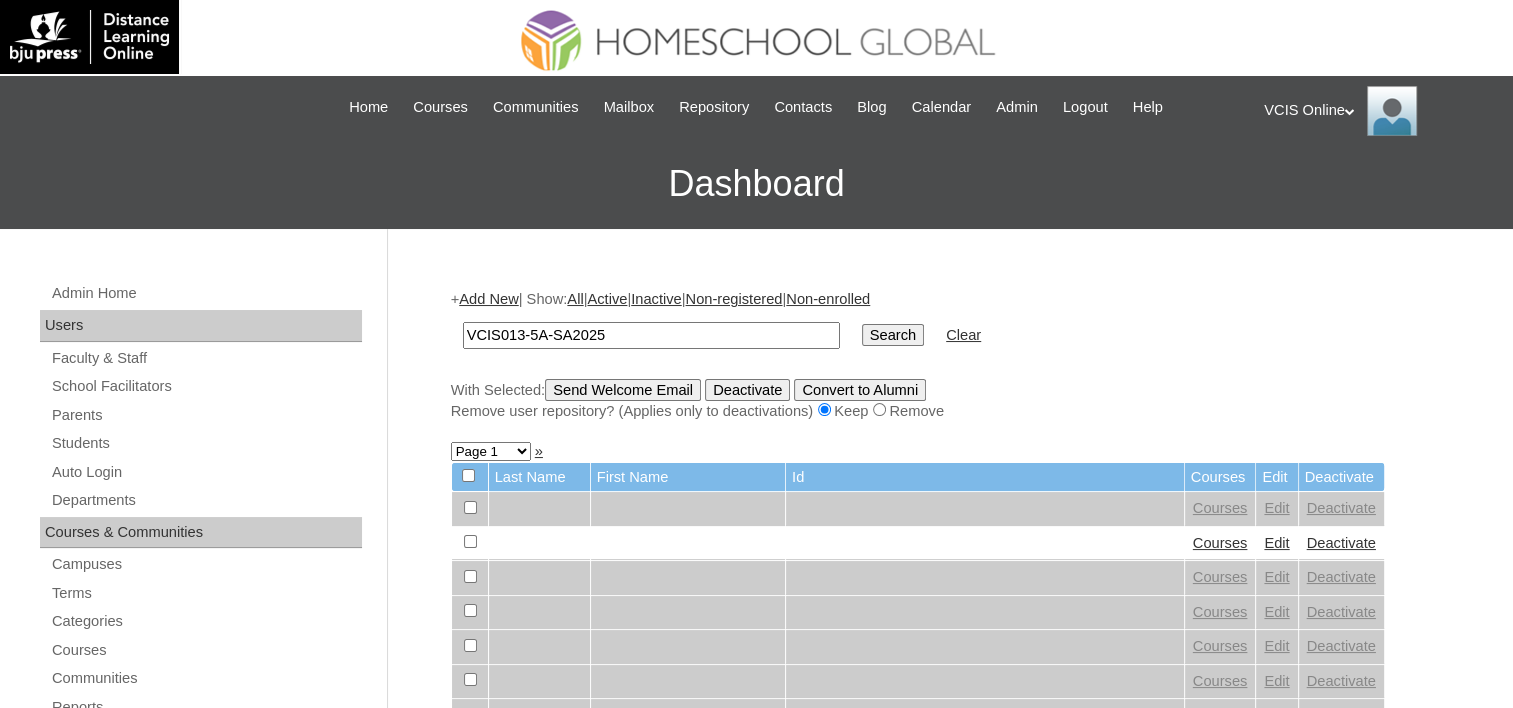 type on "VCIS013-5A-SA2025" 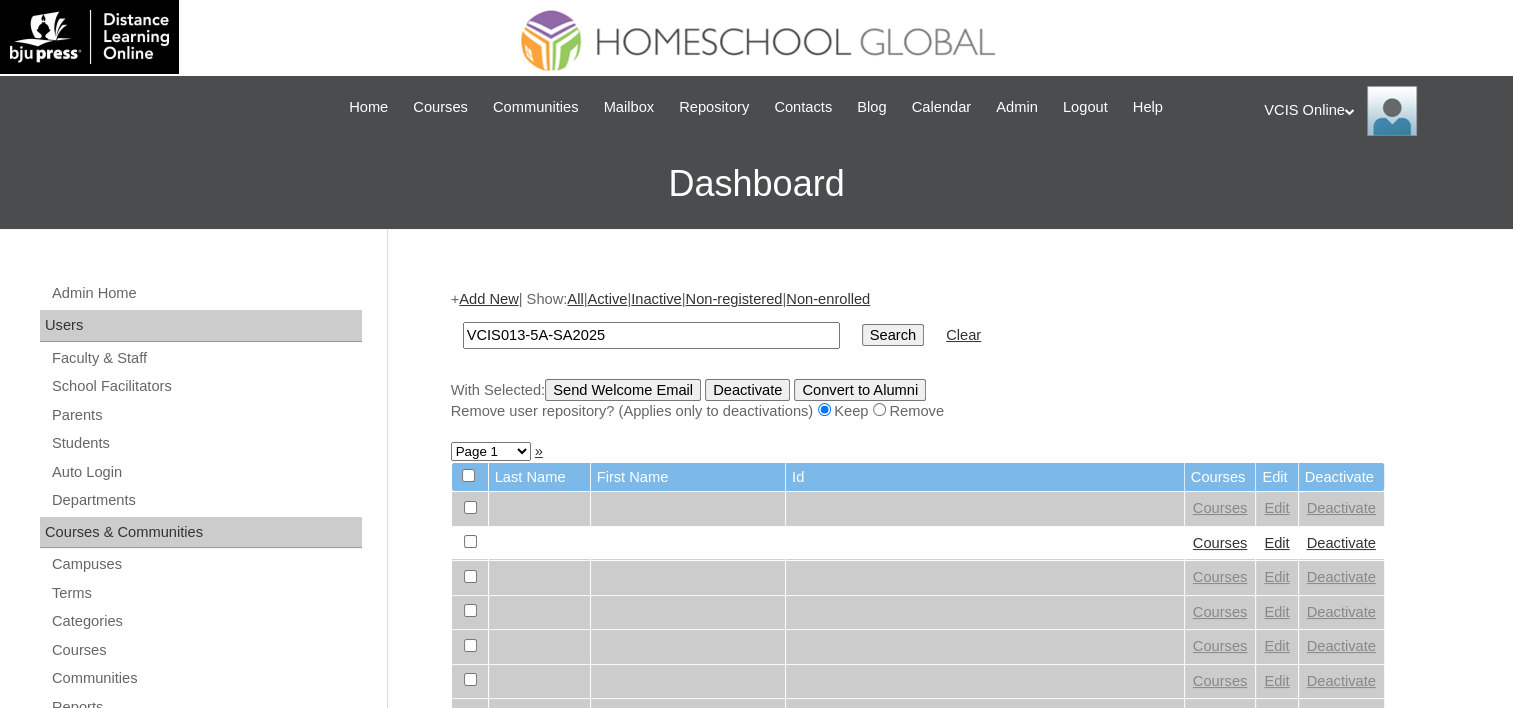 click on "Search" at bounding box center [893, 335] 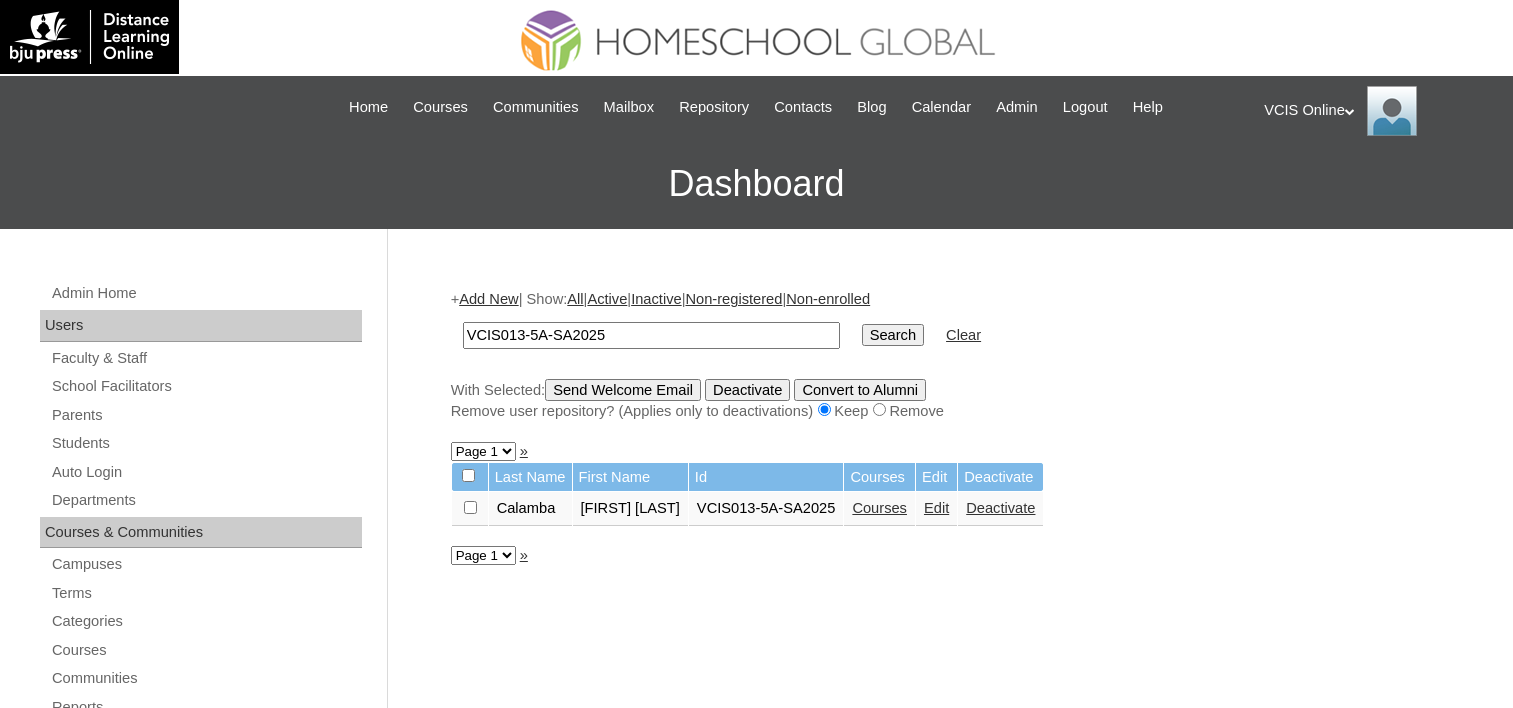 scroll, scrollTop: 0, scrollLeft: 0, axis: both 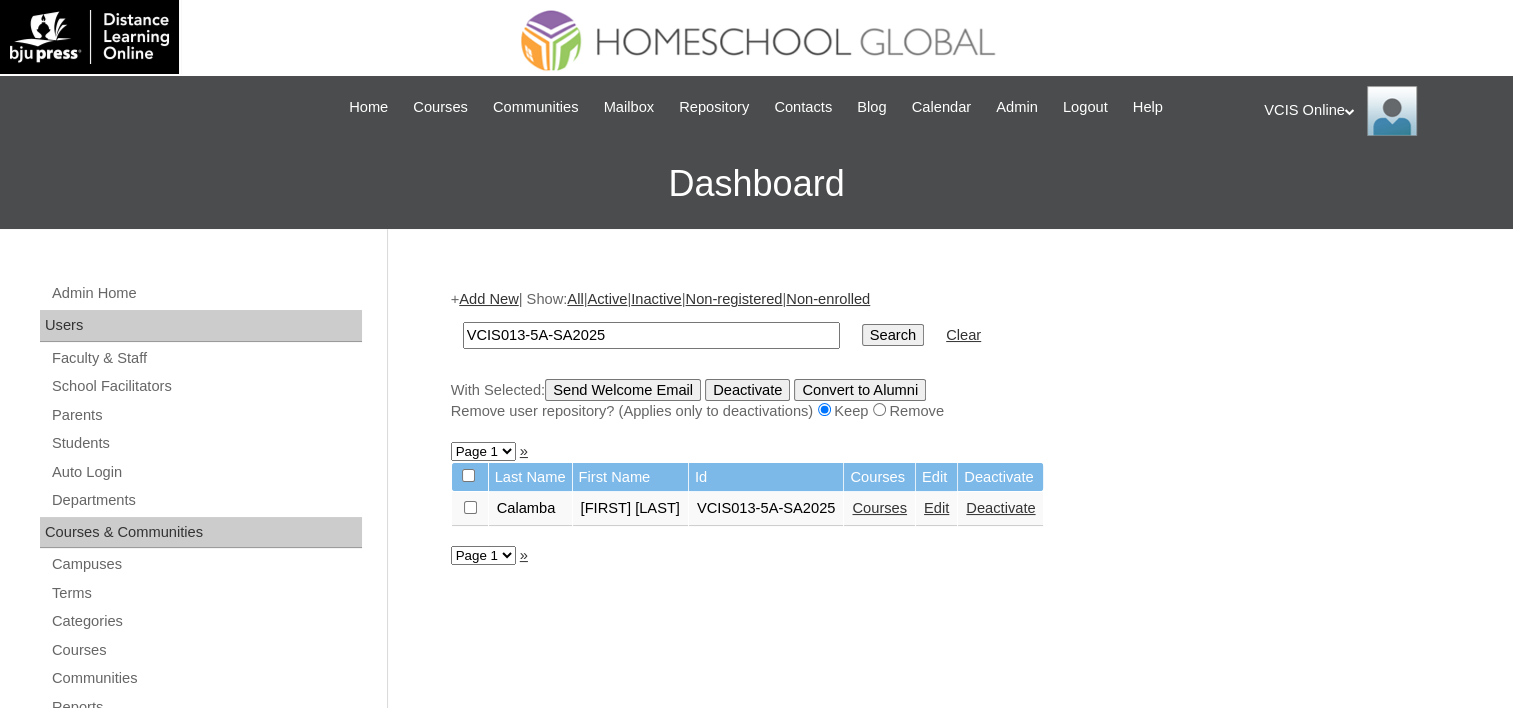 click on "Courses" at bounding box center (879, 508) 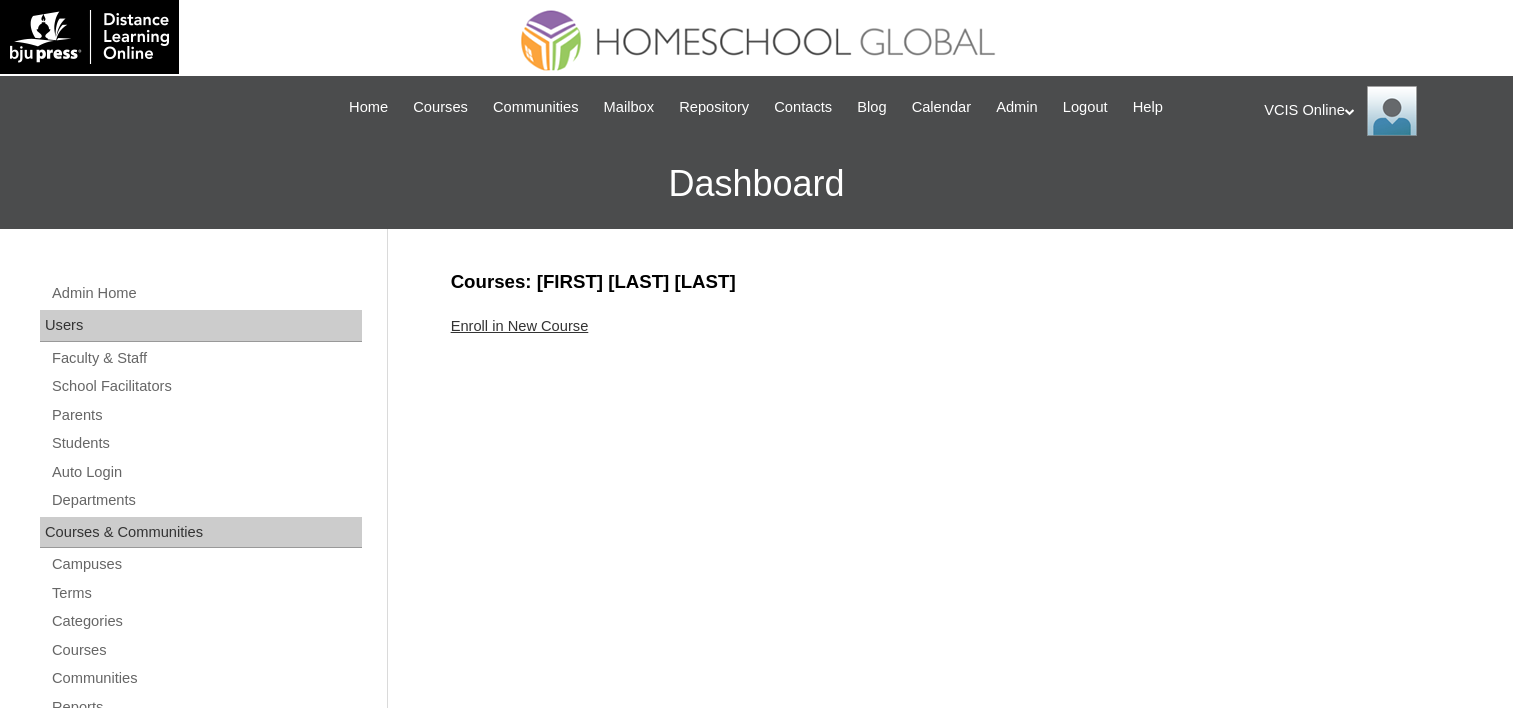 scroll, scrollTop: 0, scrollLeft: 0, axis: both 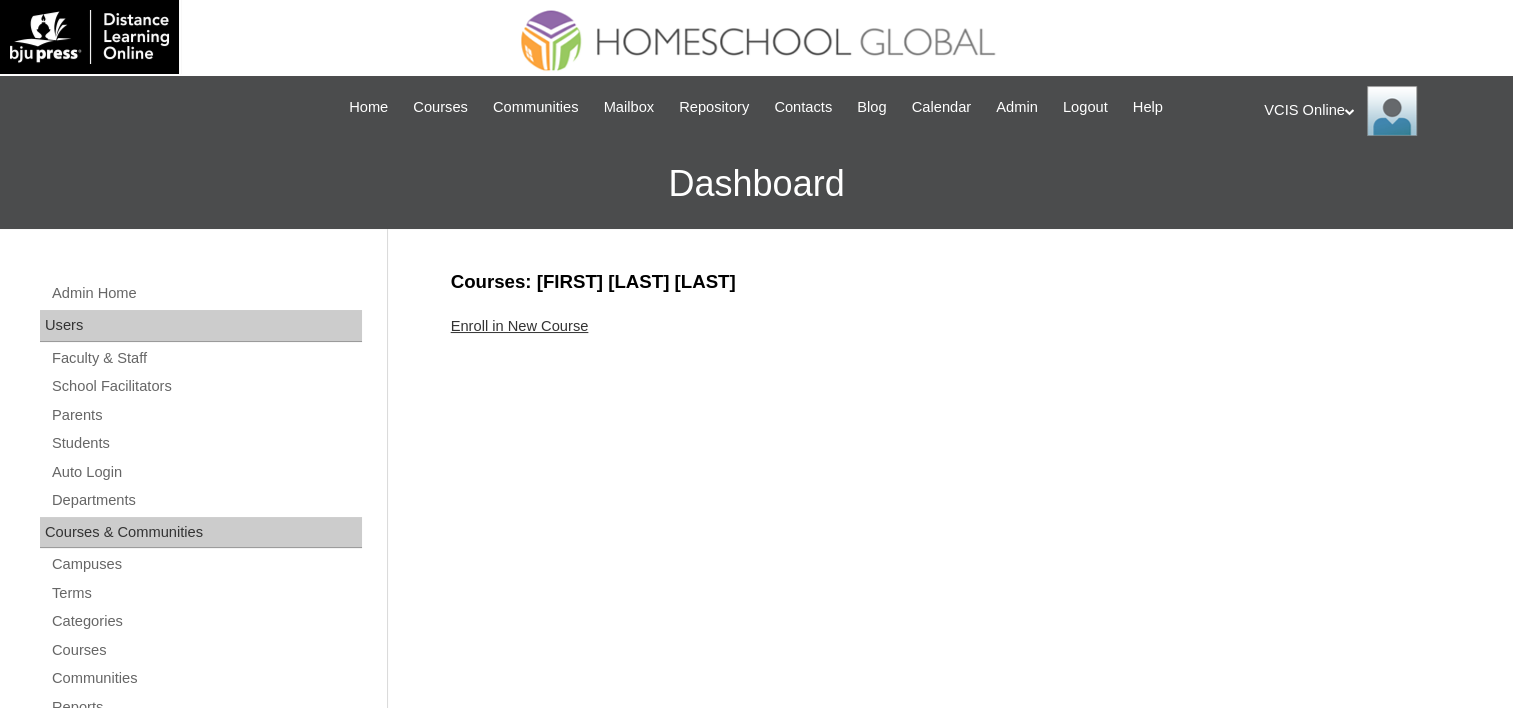 click on "Enroll in New Course" at bounding box center [520, 326] 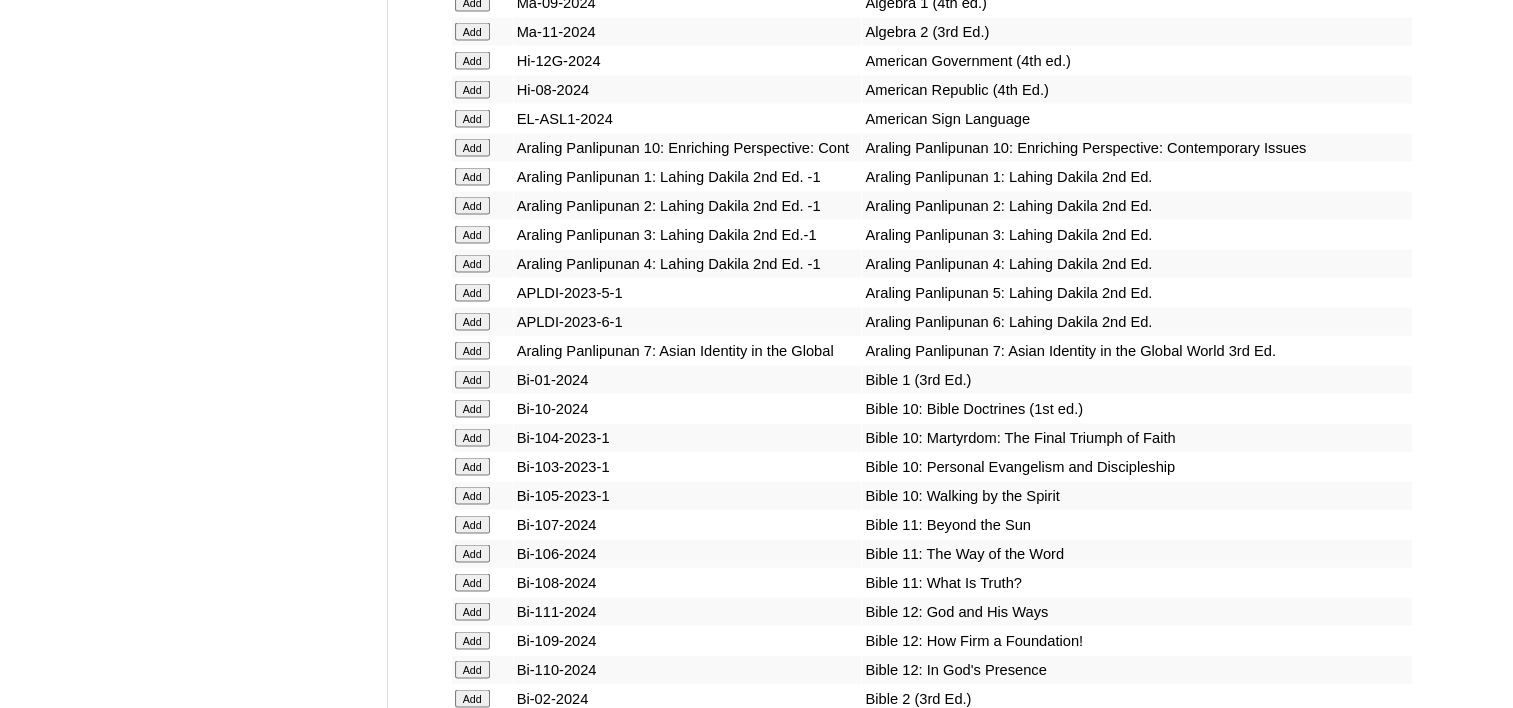 scroll, scrollTop: 3800, scrollLeft: 0, axis: vertical 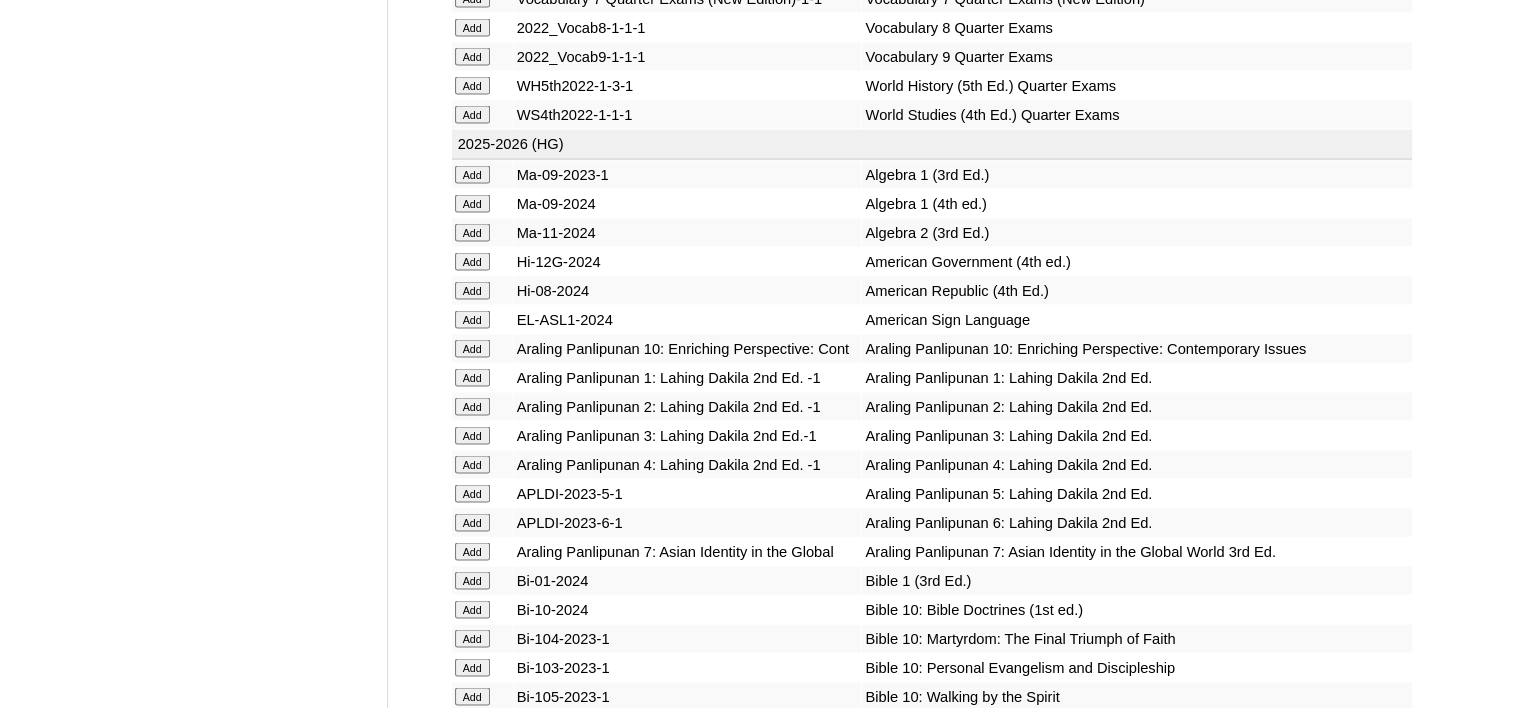 click on "Add" at bounding box center [472, -3424] 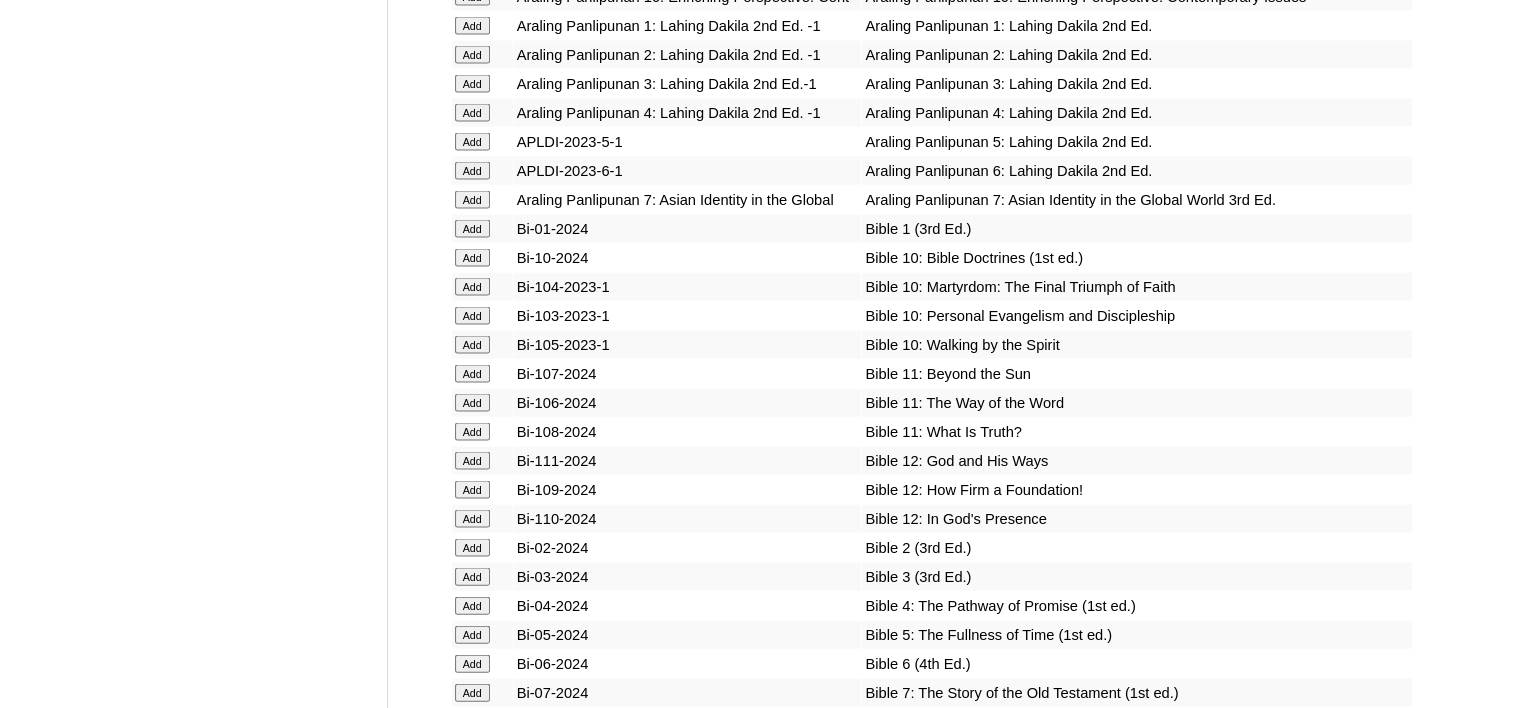scroll, scrollTop: 4200, scrollLeft: 0, axis: vertical 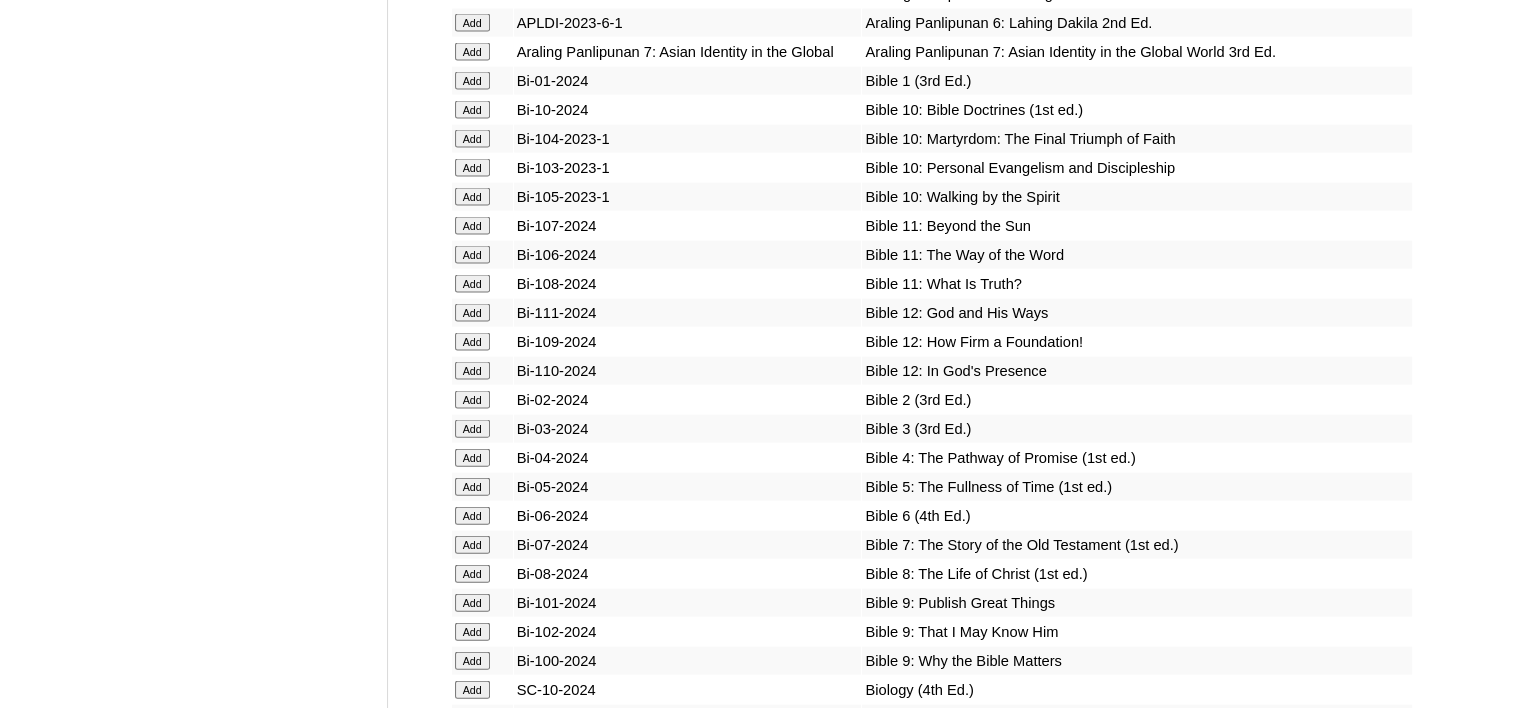 click on "Add" at bounding box center [472, -3924] 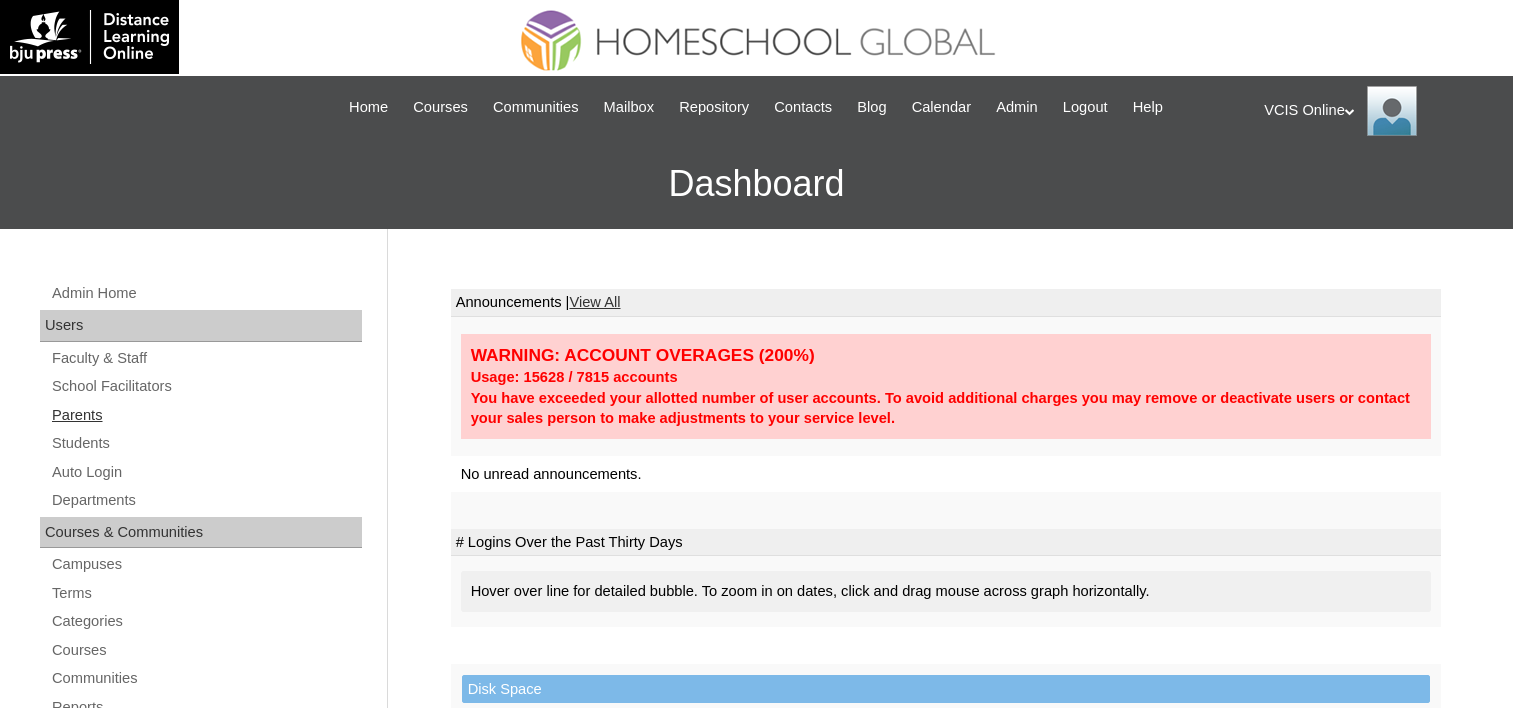 scroll, scrollTop: 0, scrollLeft: 0, axis: both 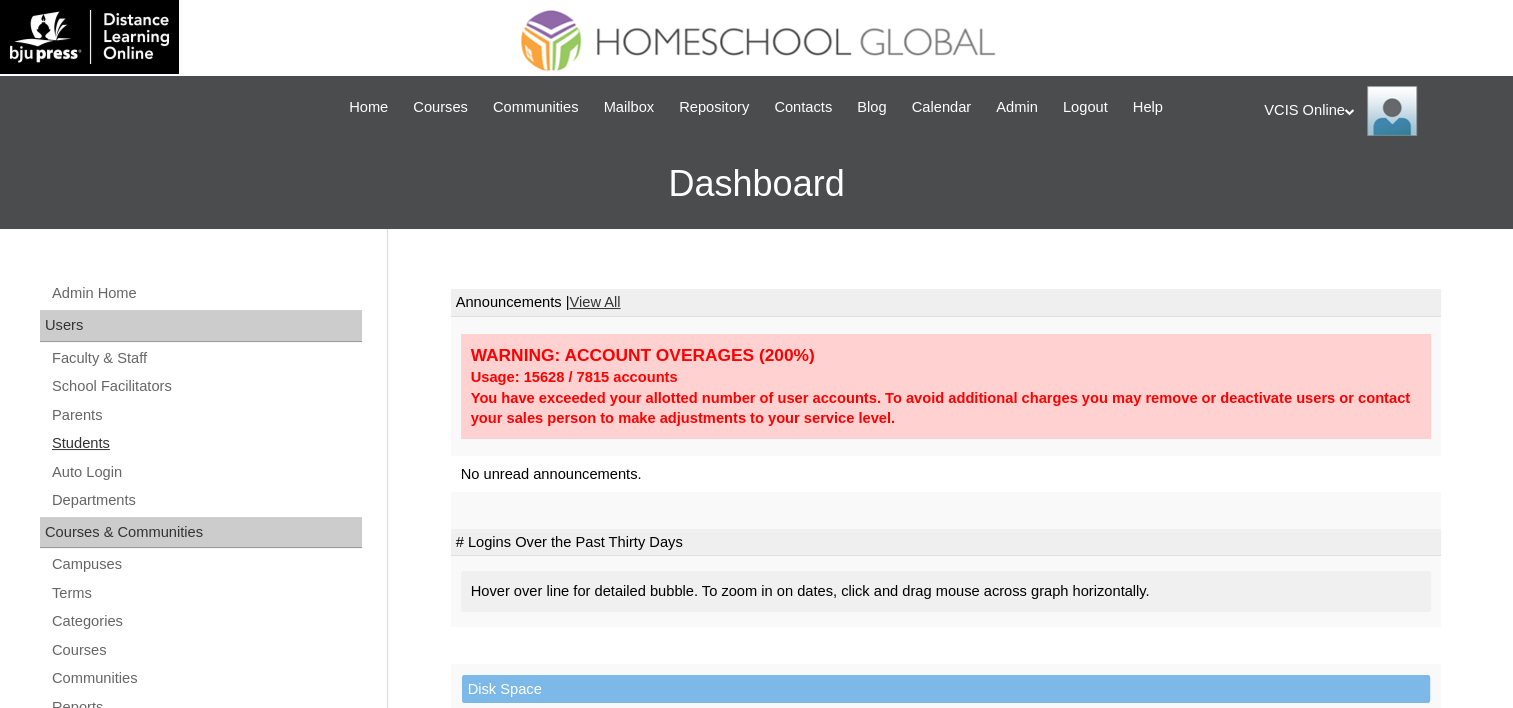 click on "Students" at bounding box center [206, 443] 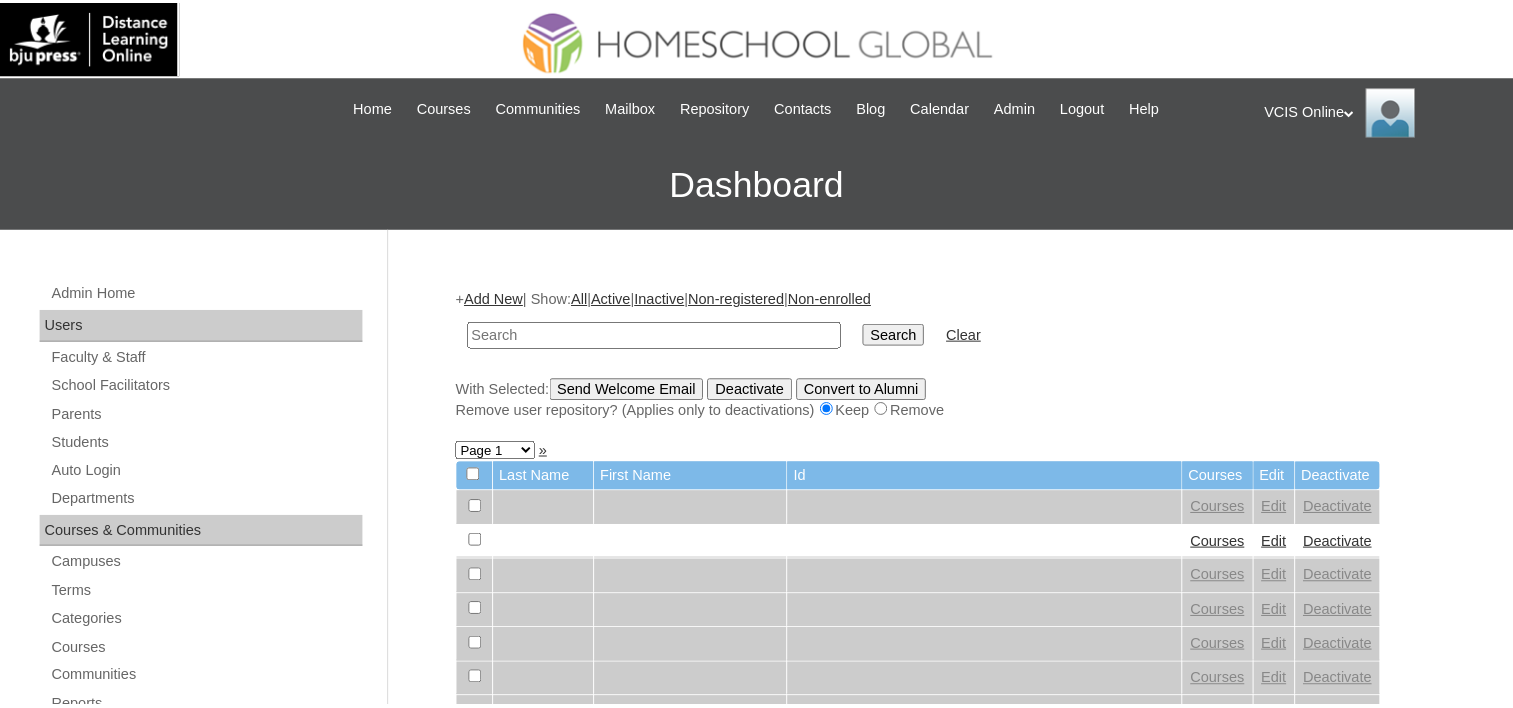 scroll, scrollTop: 0, scrollLeft: 0, axis: both 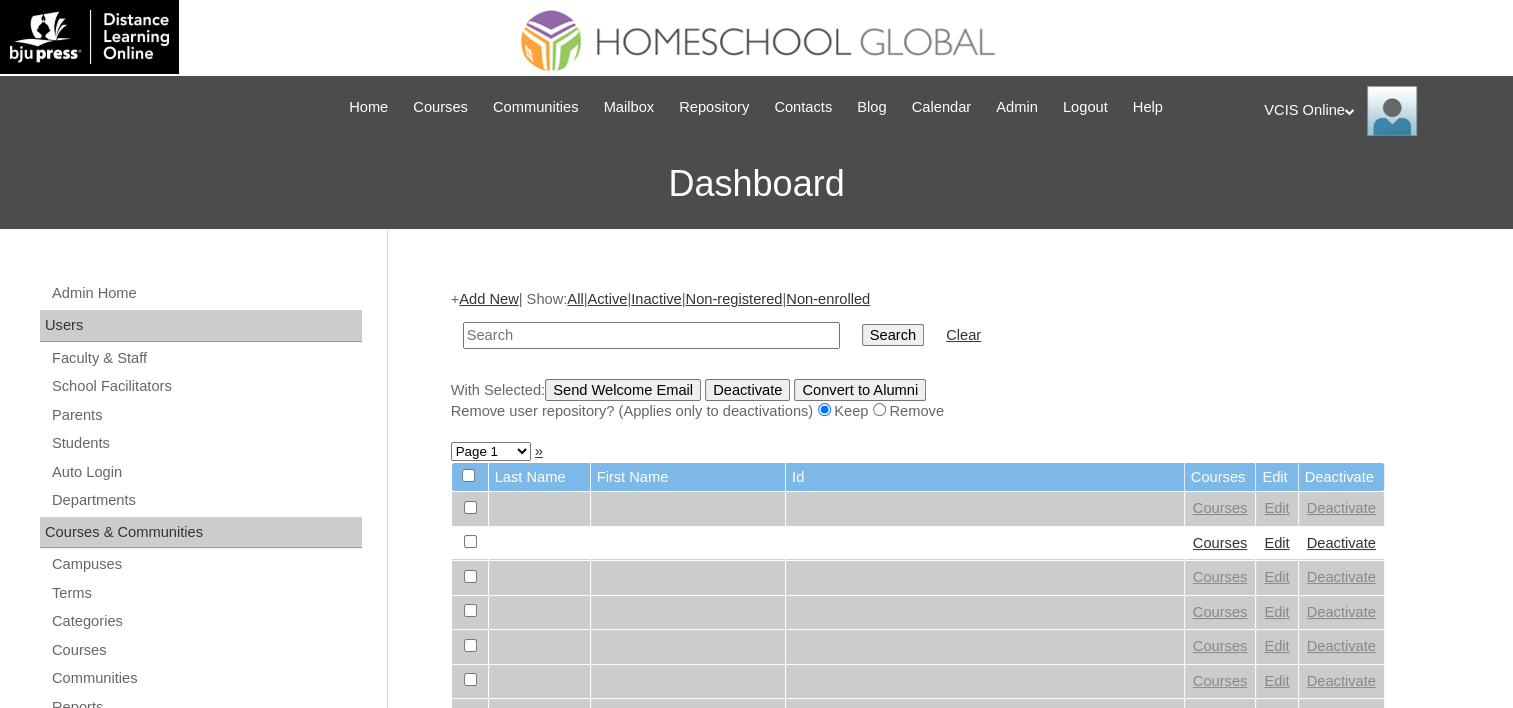 click at bounding box center [651, 335] 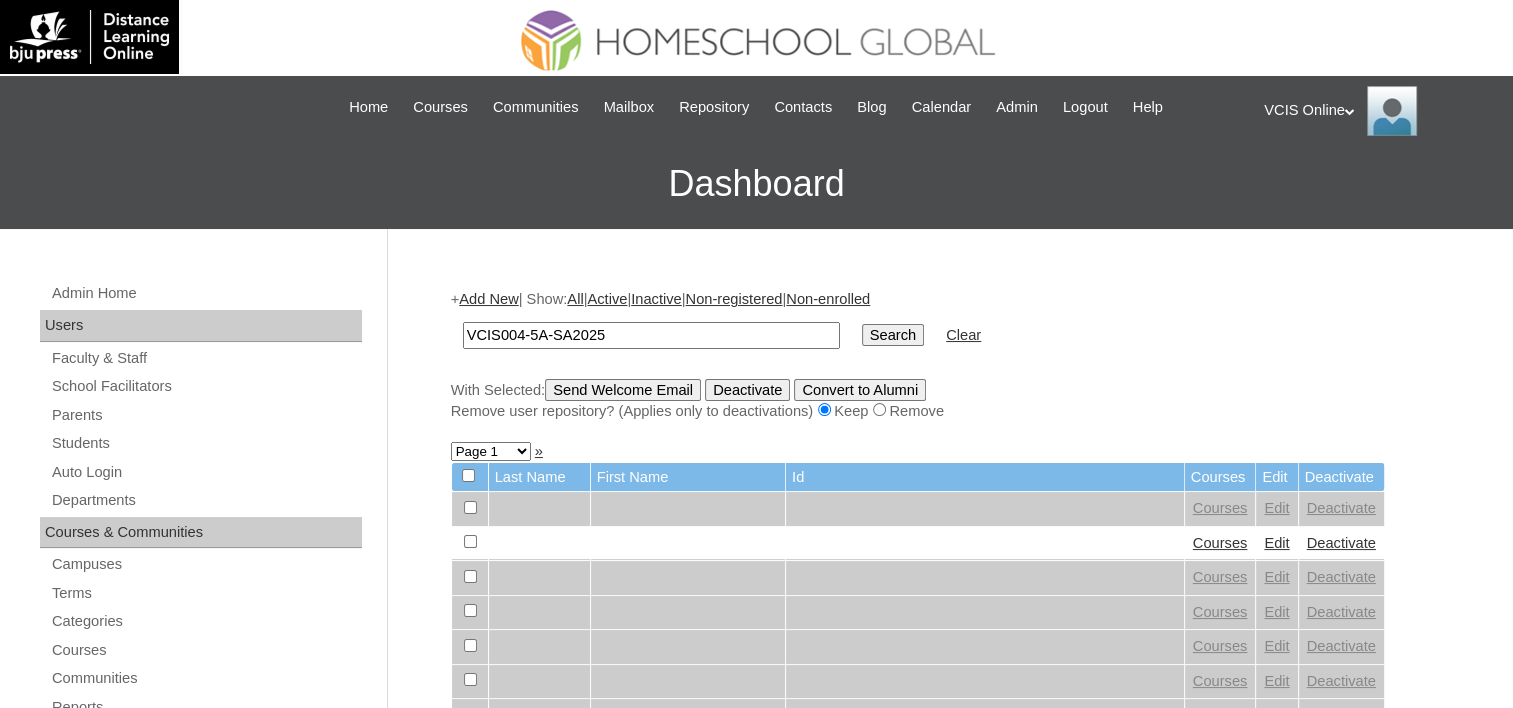 click on "VCIS004-5A-SA2025" at bounding box center (651, 335) 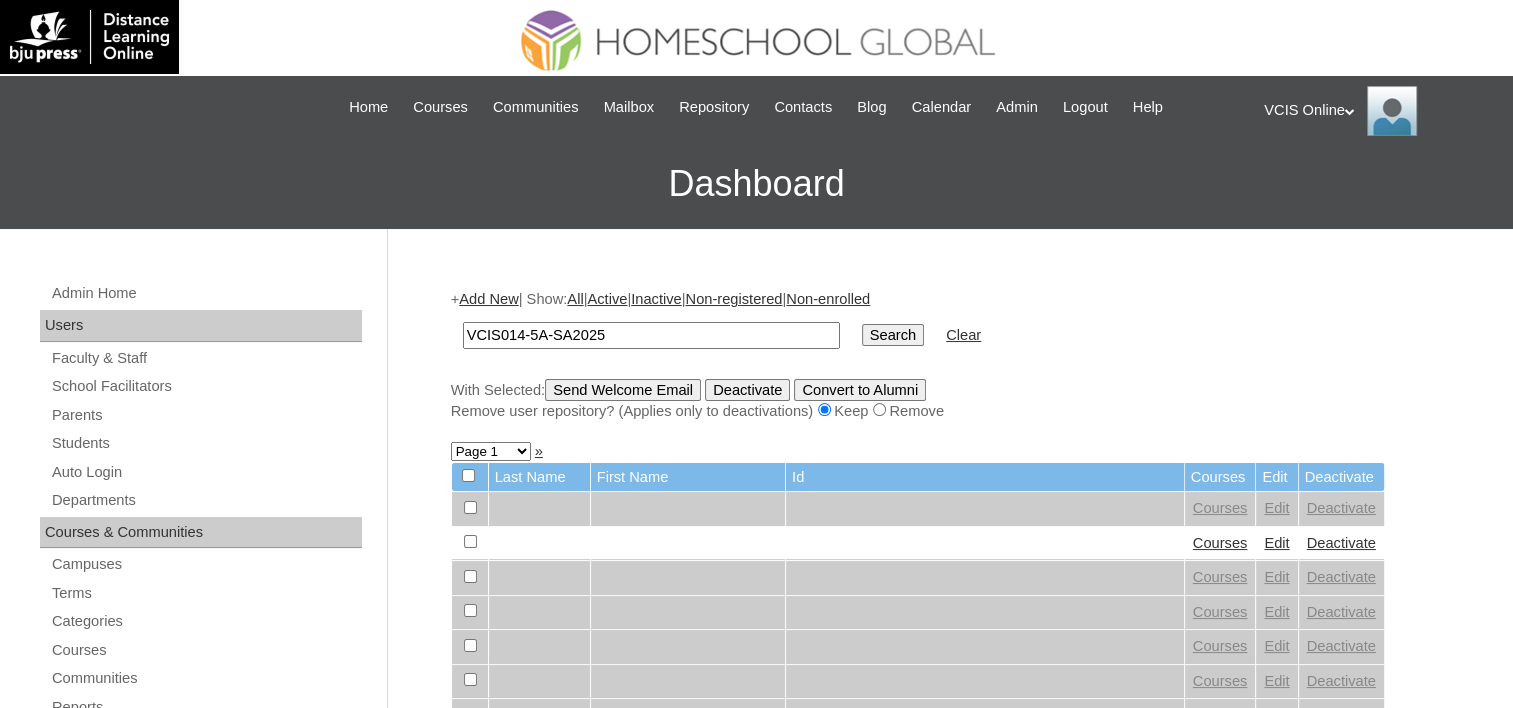 type on "VCIS014-5A-SA2025" 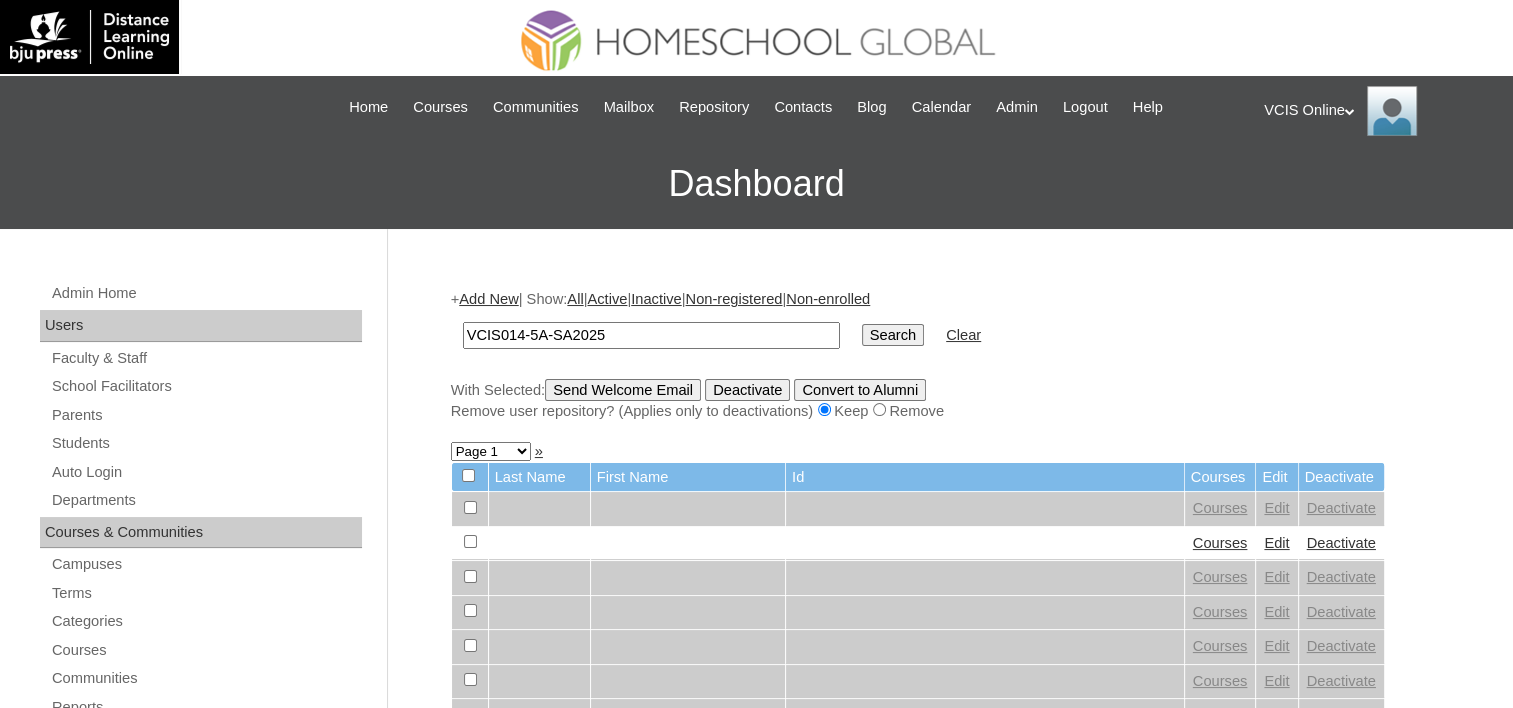click on "Search" at bounding box center (893, 335) 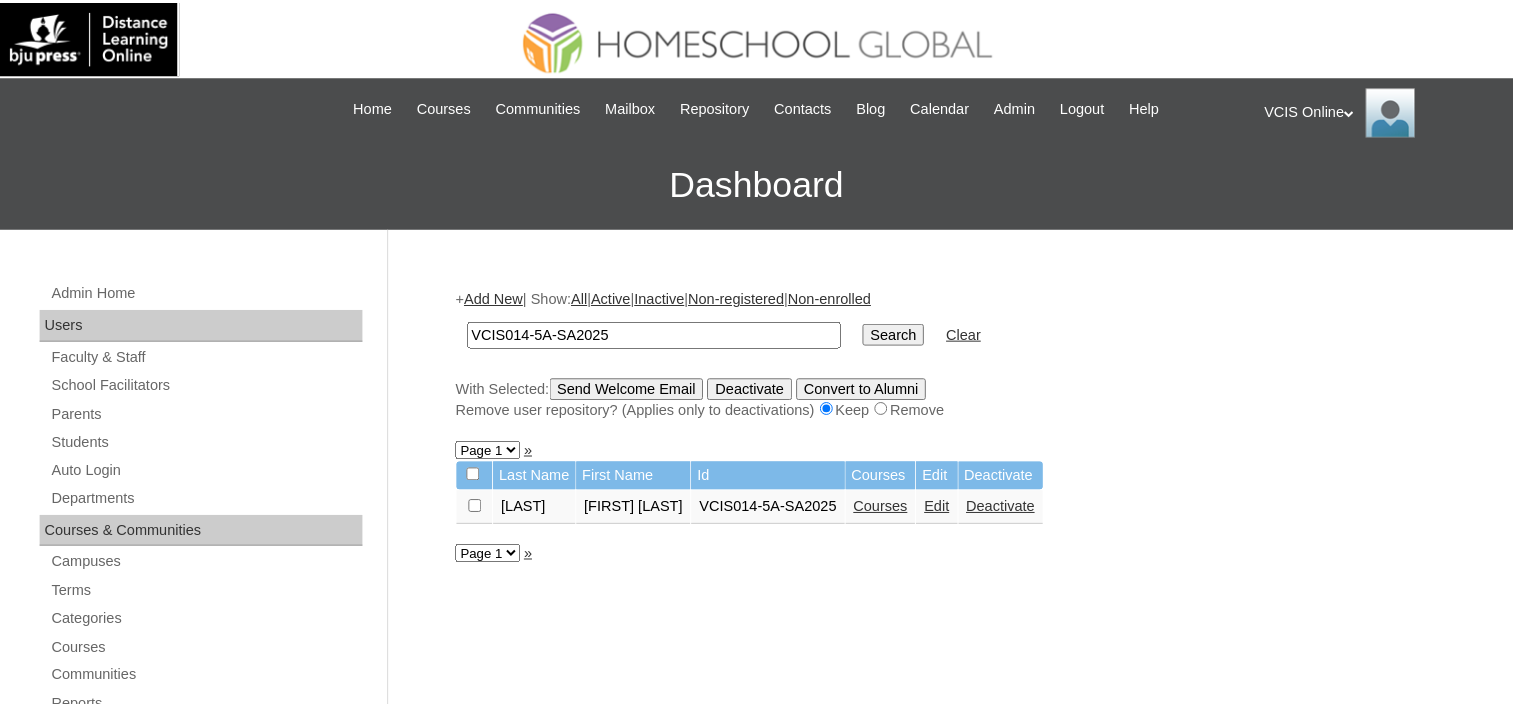 scroll, scrollTop: 0, scrollLeft: 0, axis: both 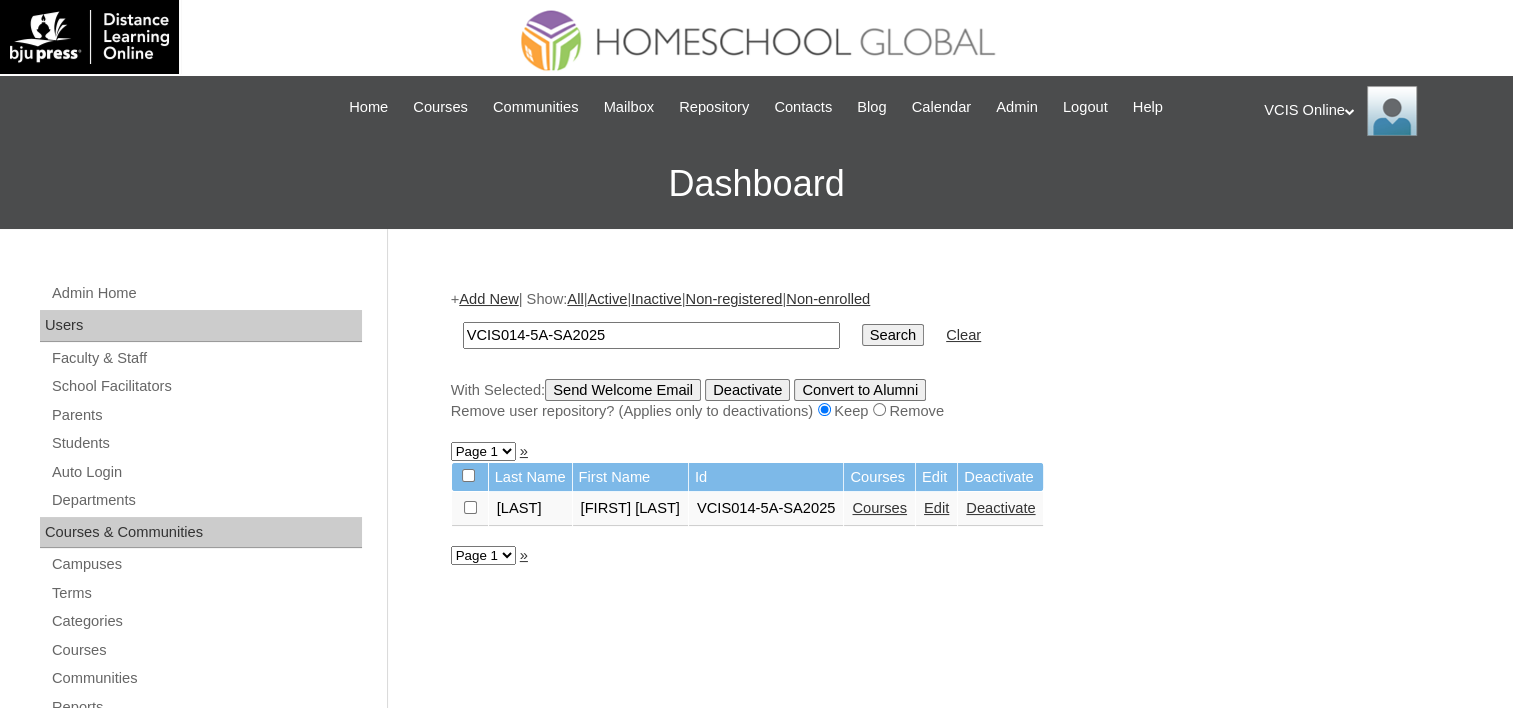 click on "Courses" at bounding box center (879, 508) 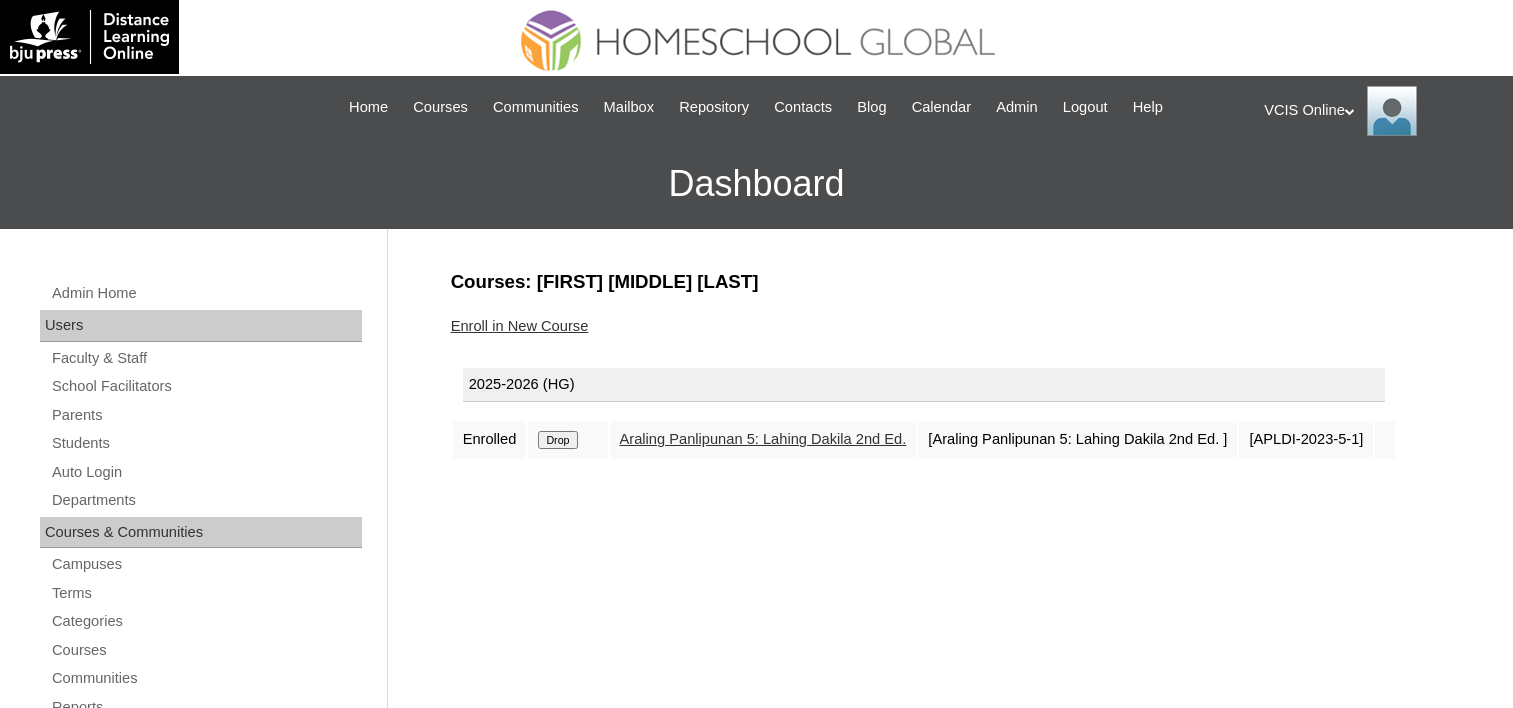 scroll, scrollTop: 0, scrollLeft: 0, axis: both 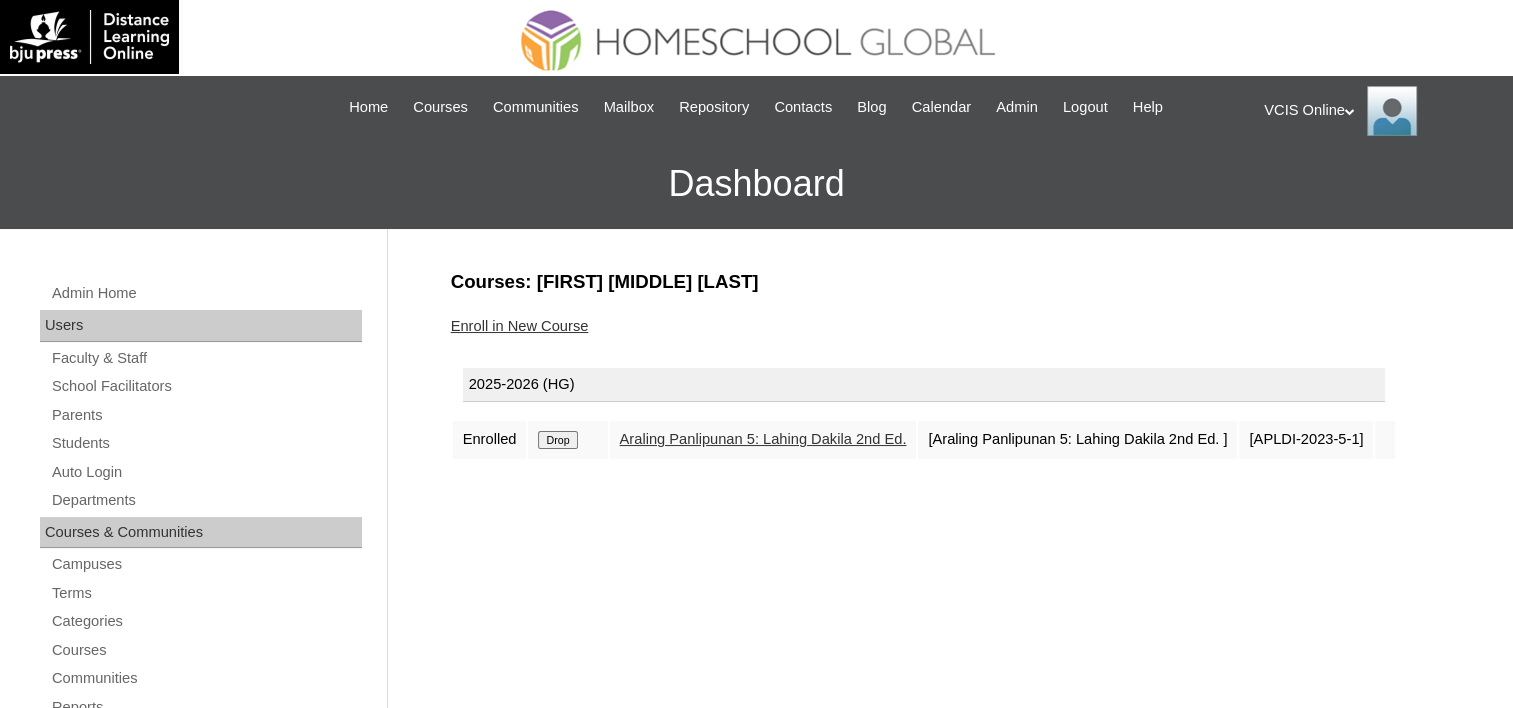 click on "Enroll in New Course" at bounding box center [520, 326] 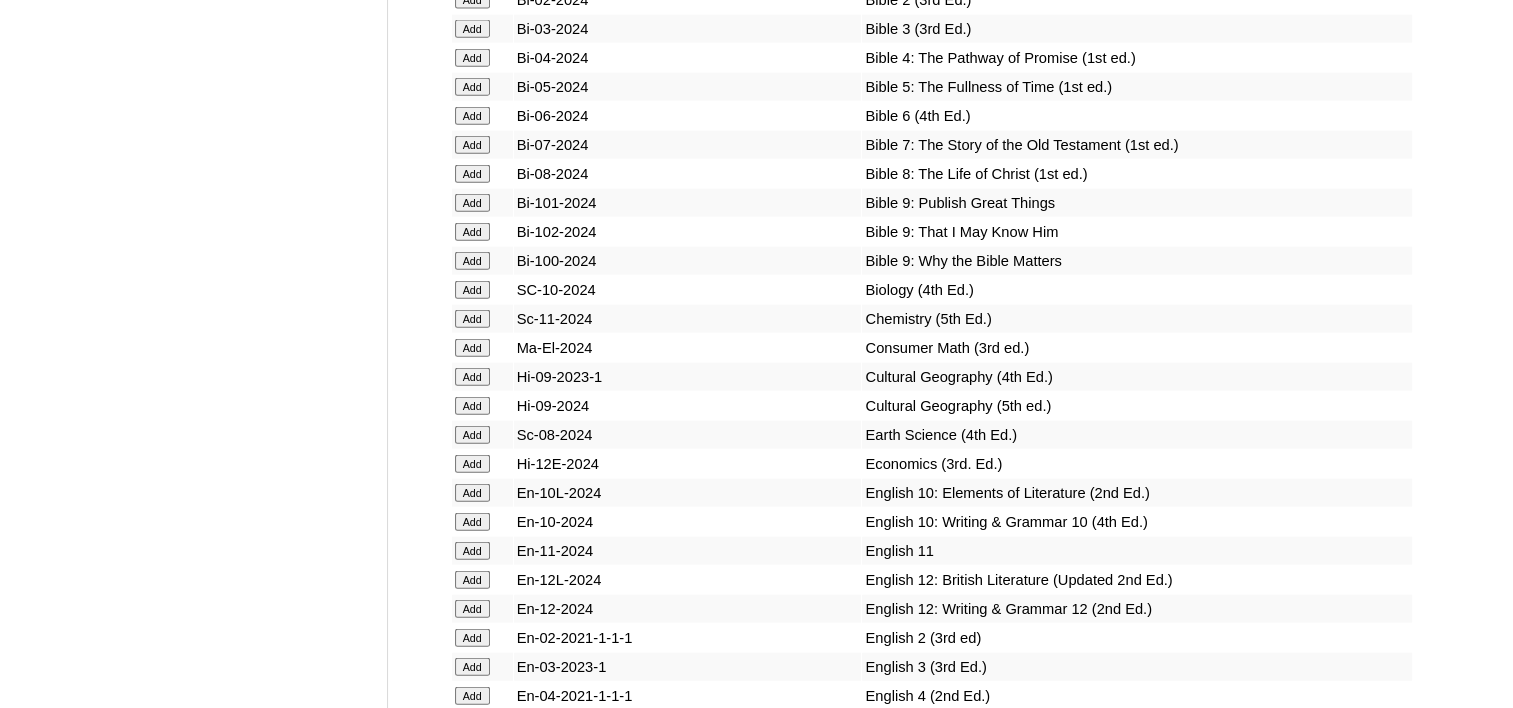 scroll, scrollTop: 4600, scrollLeft: 0, axis: vertical 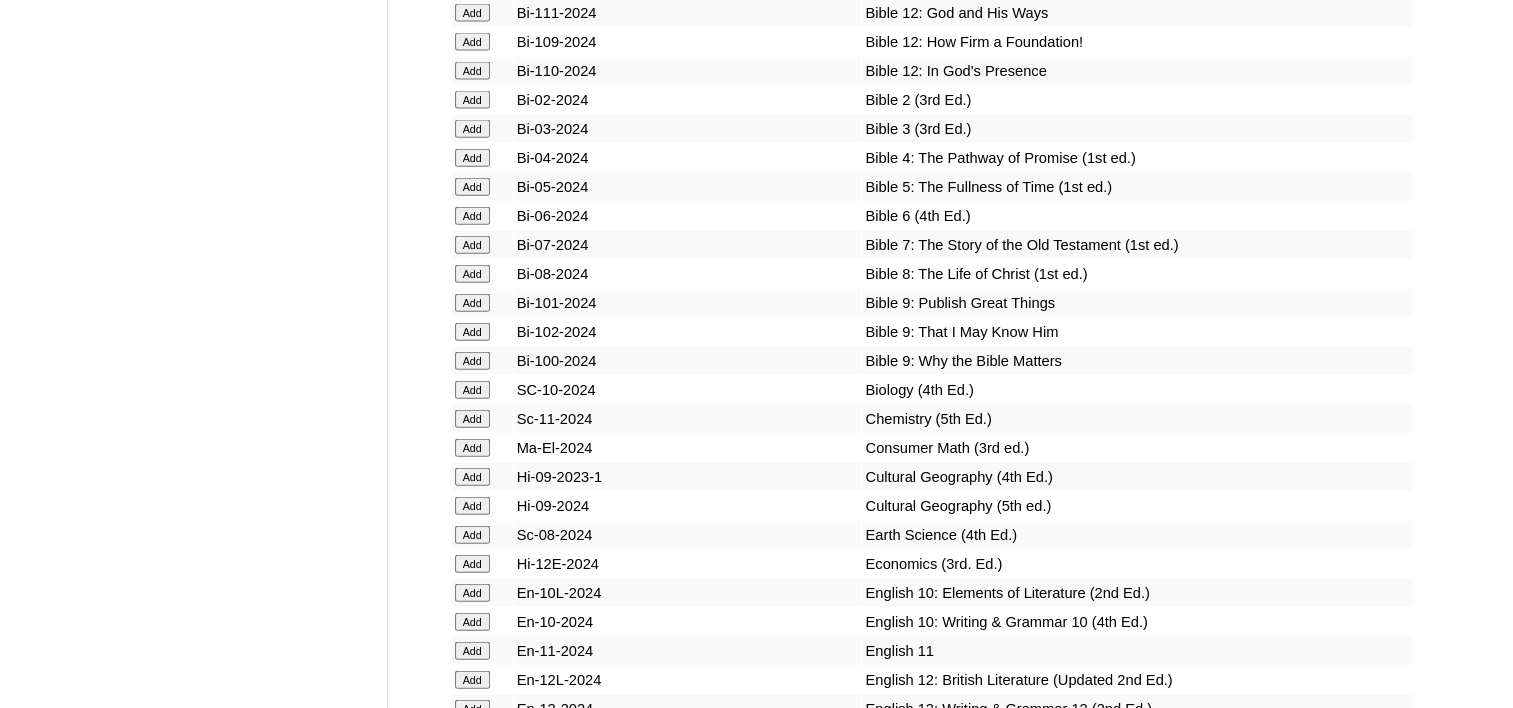 click on "Add" at bounding box center (472, -4224) 